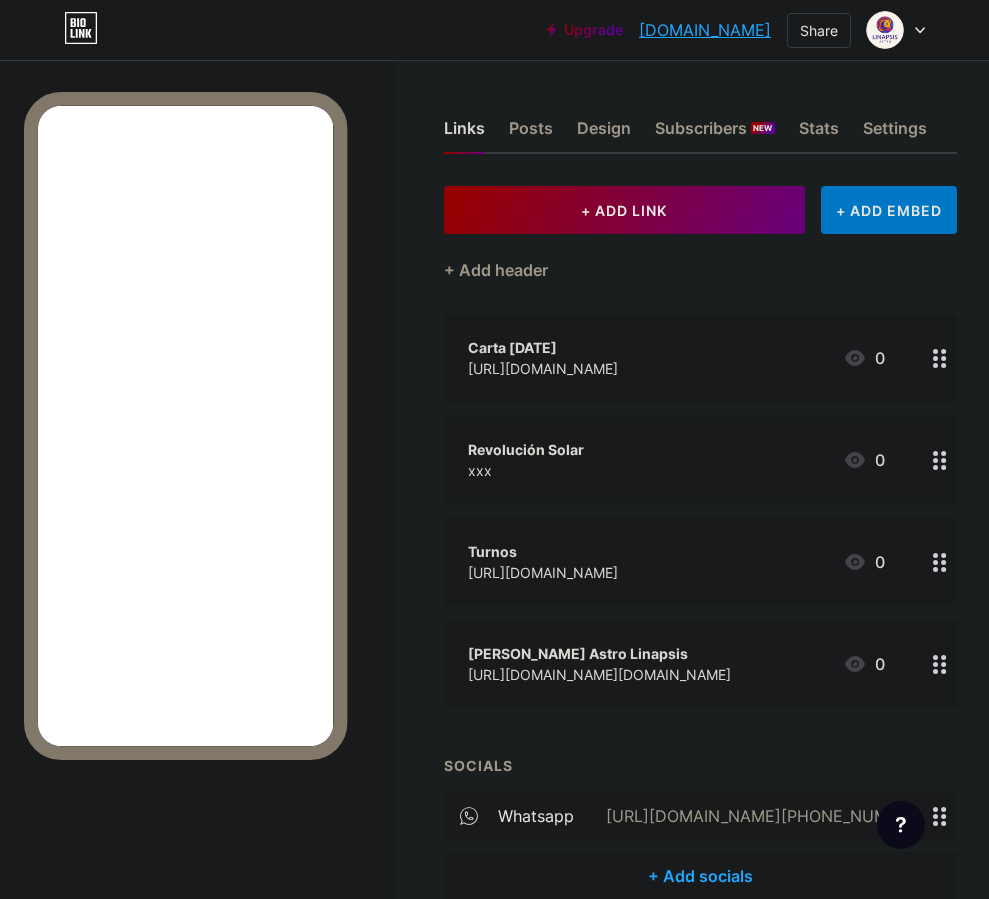 scroll, scrollTop: 0, scrollLeft: 0, axis: both 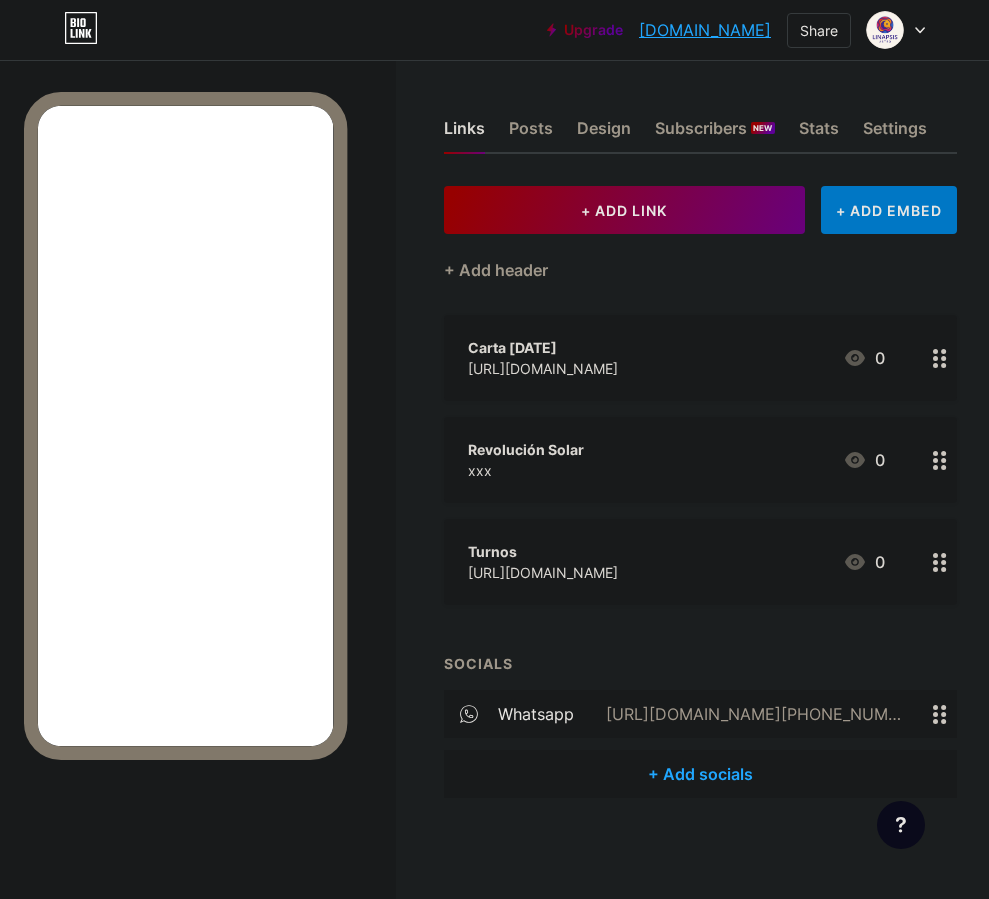 click 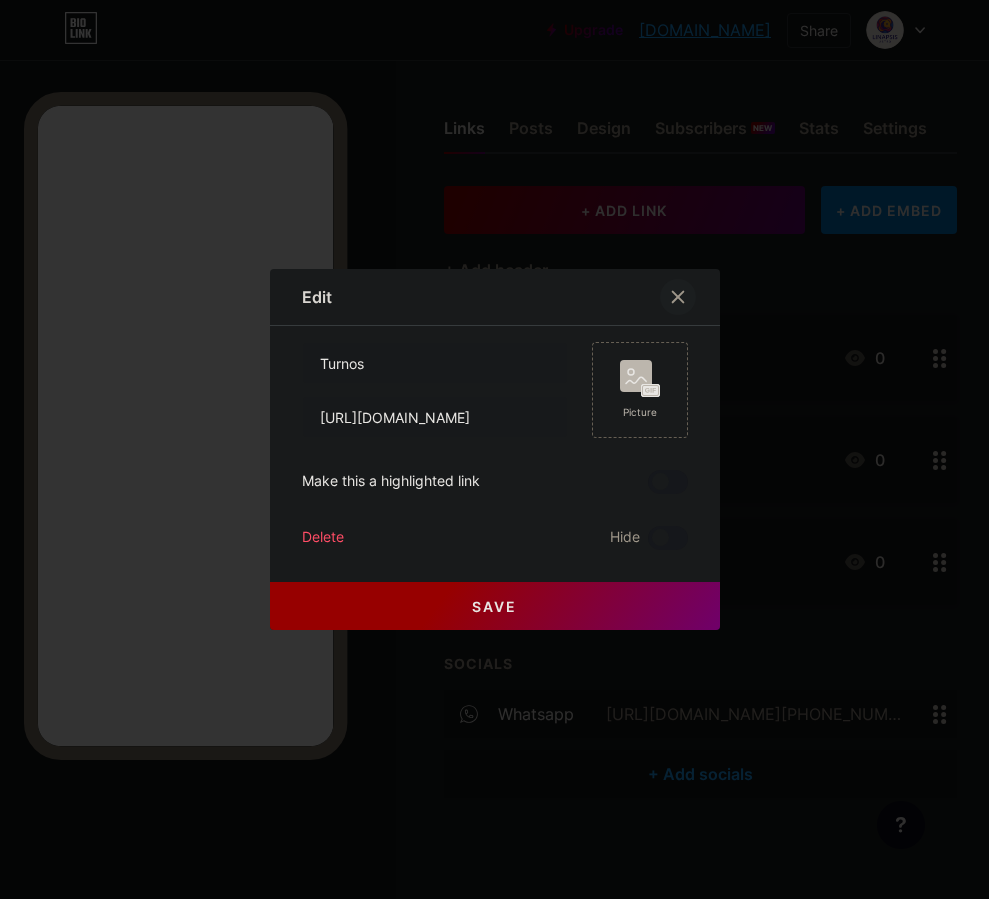 click at bounding box center [678, 297] 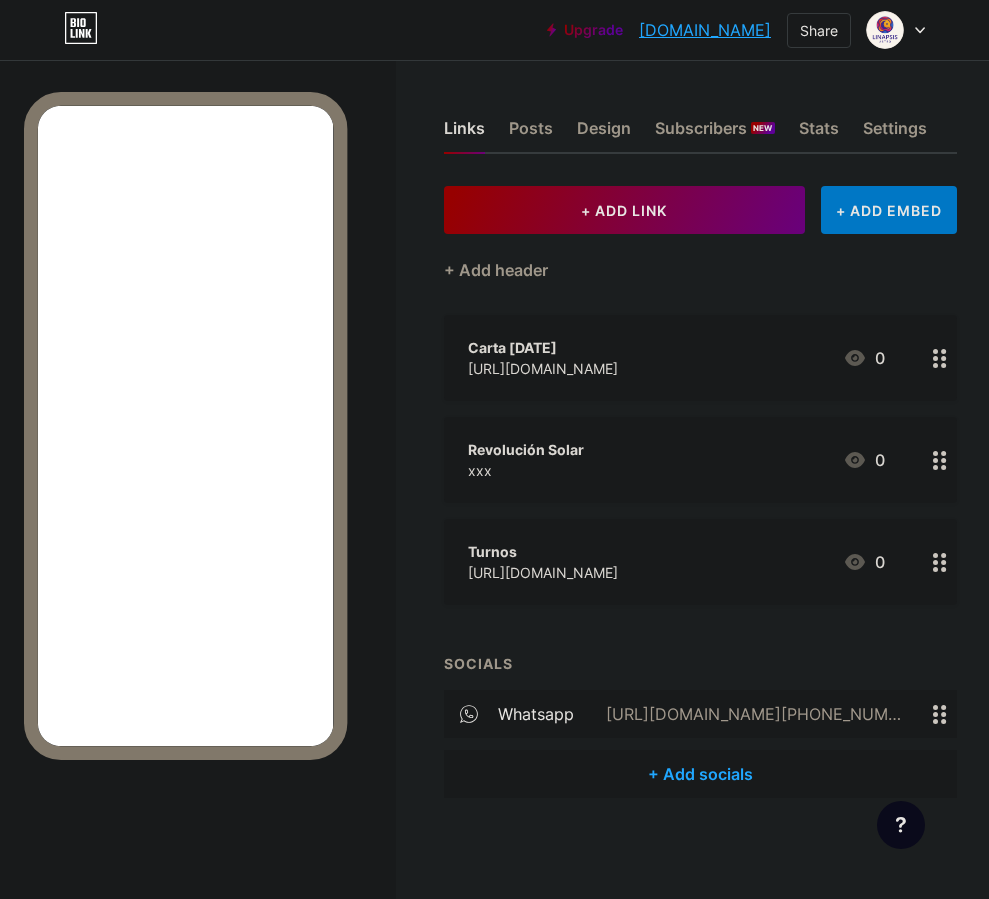 click at bounding box center (940, 358) 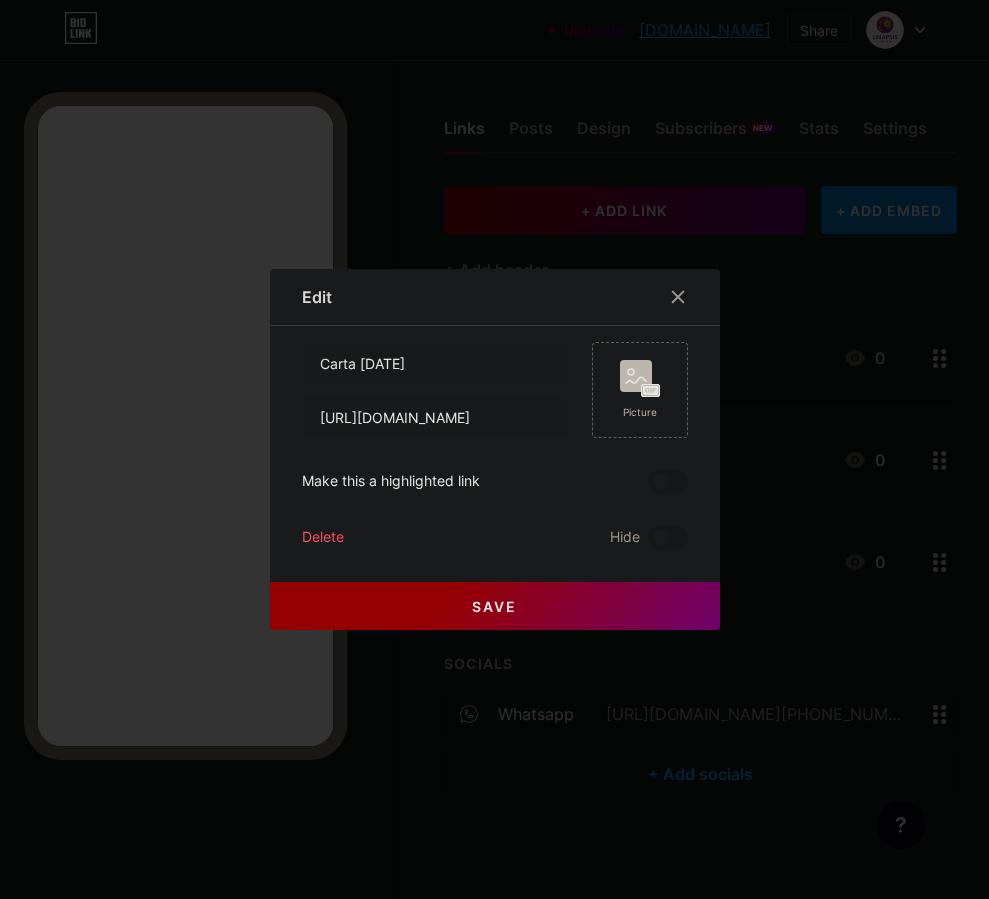 click on "Delete" at bounding box center (323, 538) 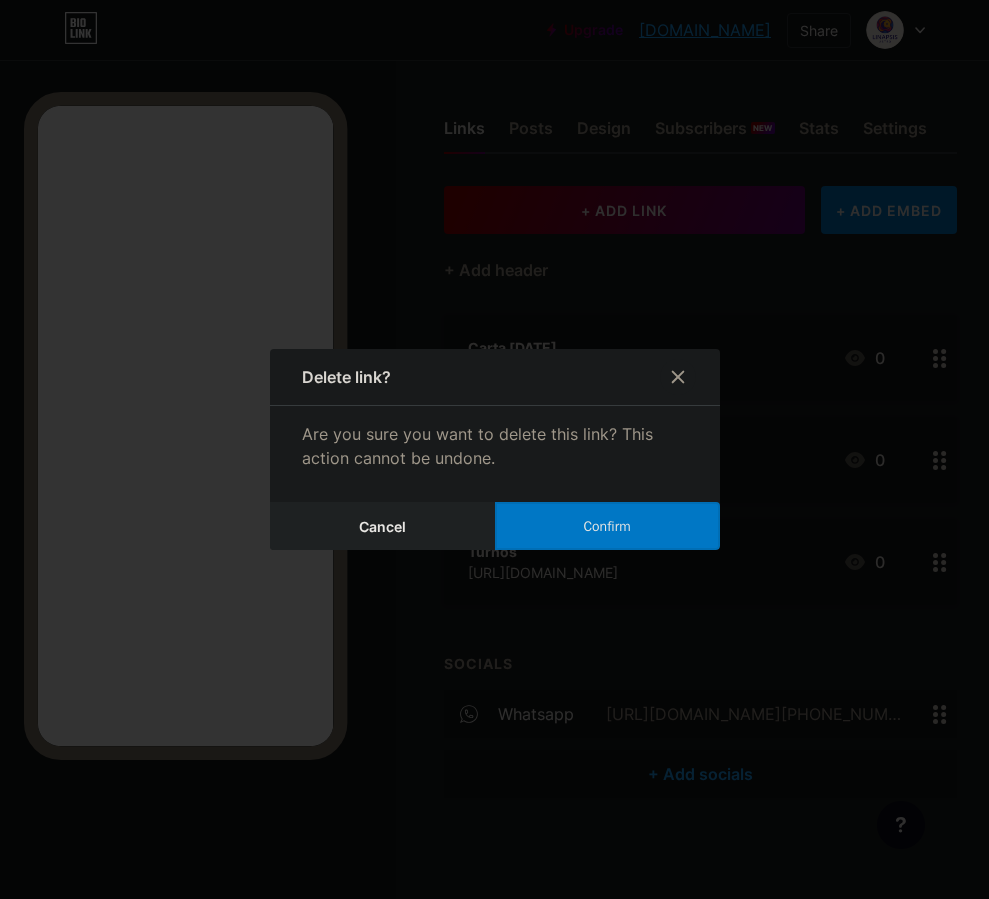 click on "Confirm" at bounding box center (607, 526) 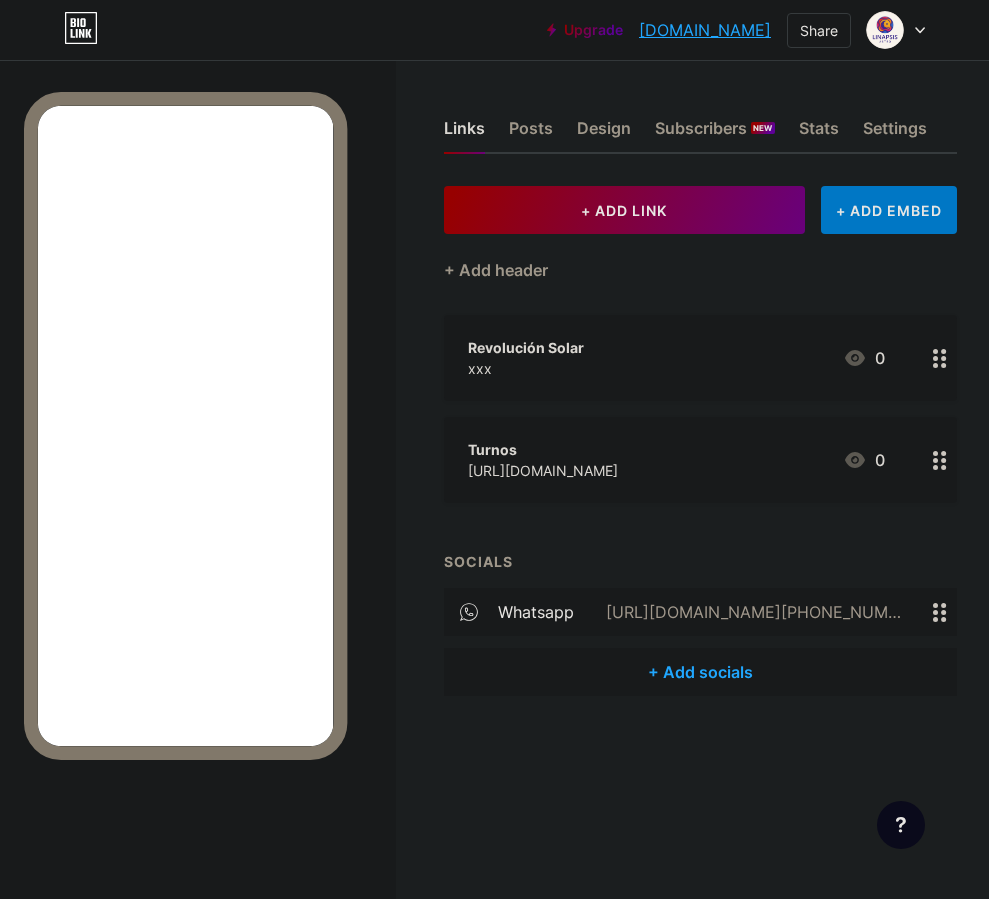 click at bounding box center (945, 612) 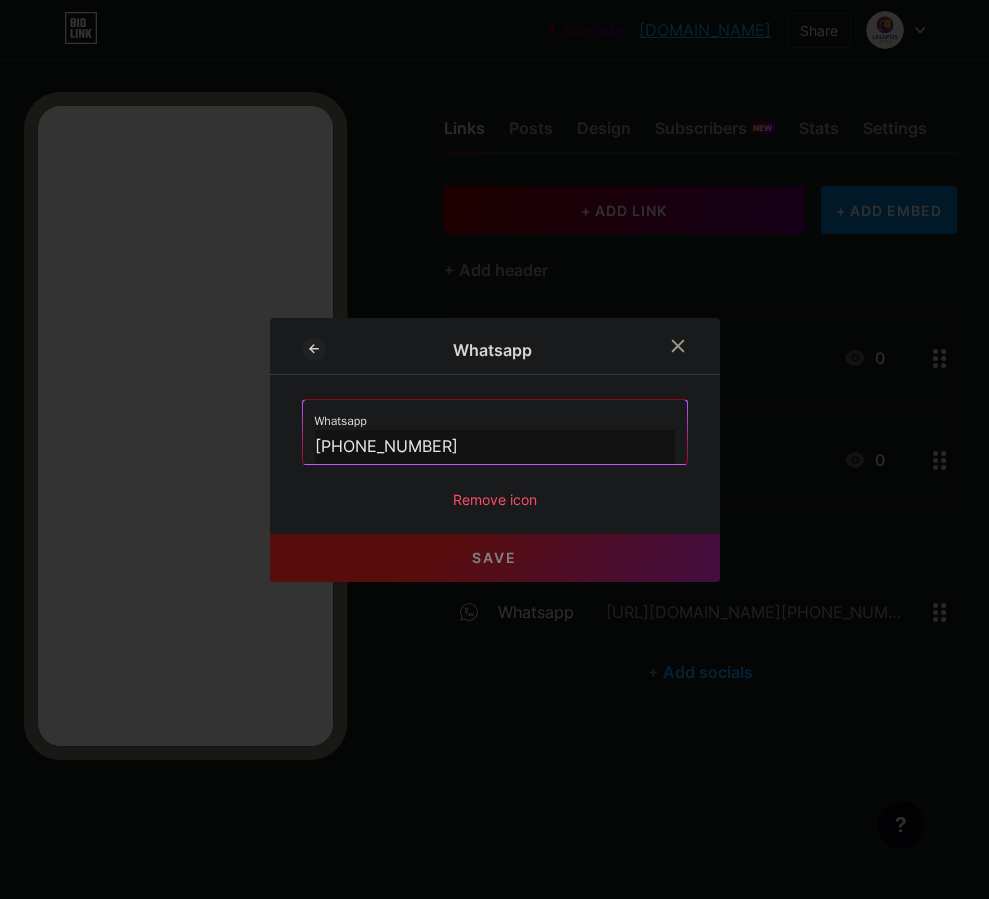 click on "Remove icon" at bounding box center (495, 499) 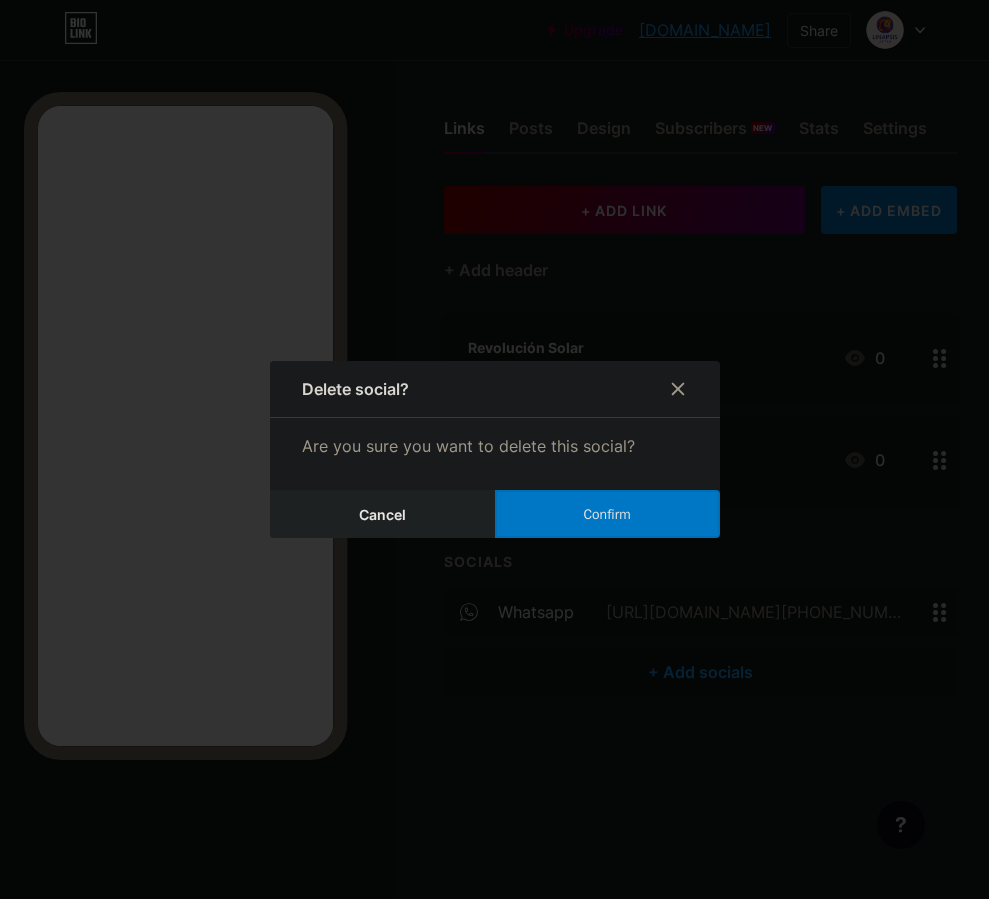 click on "Confirm" at bounding box center (607, 514) 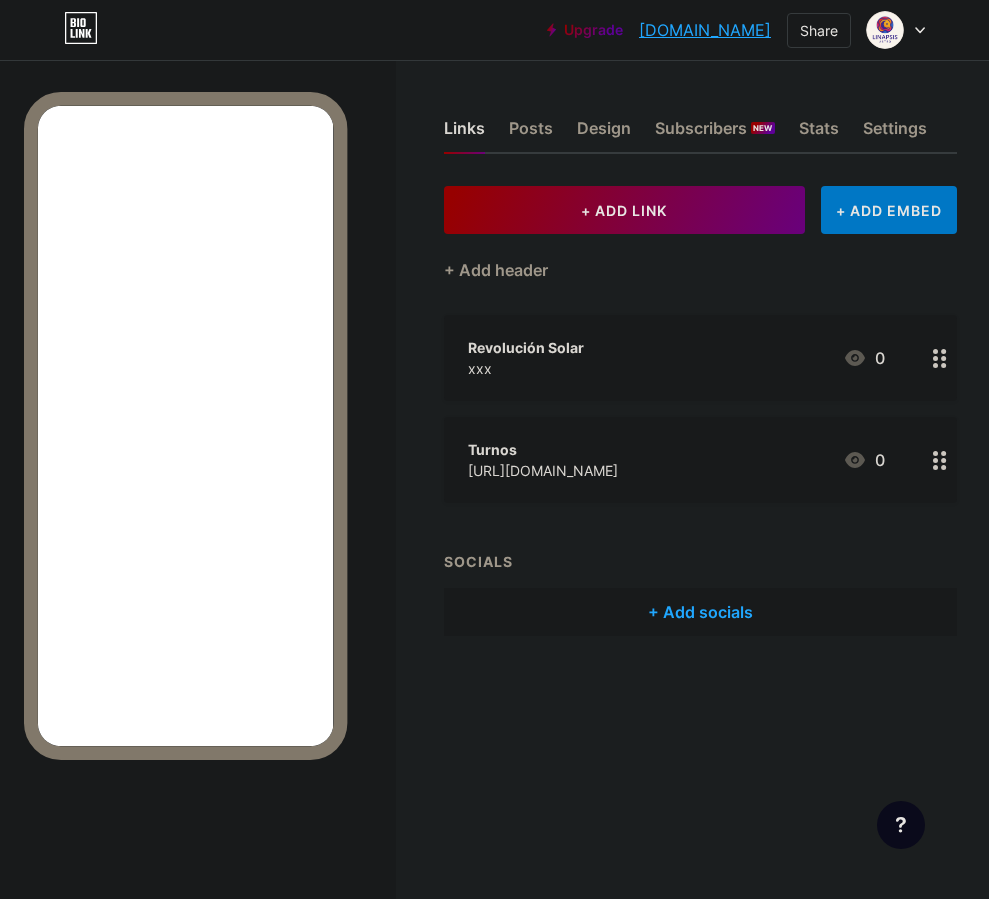 click at bounding box center (940, 358) 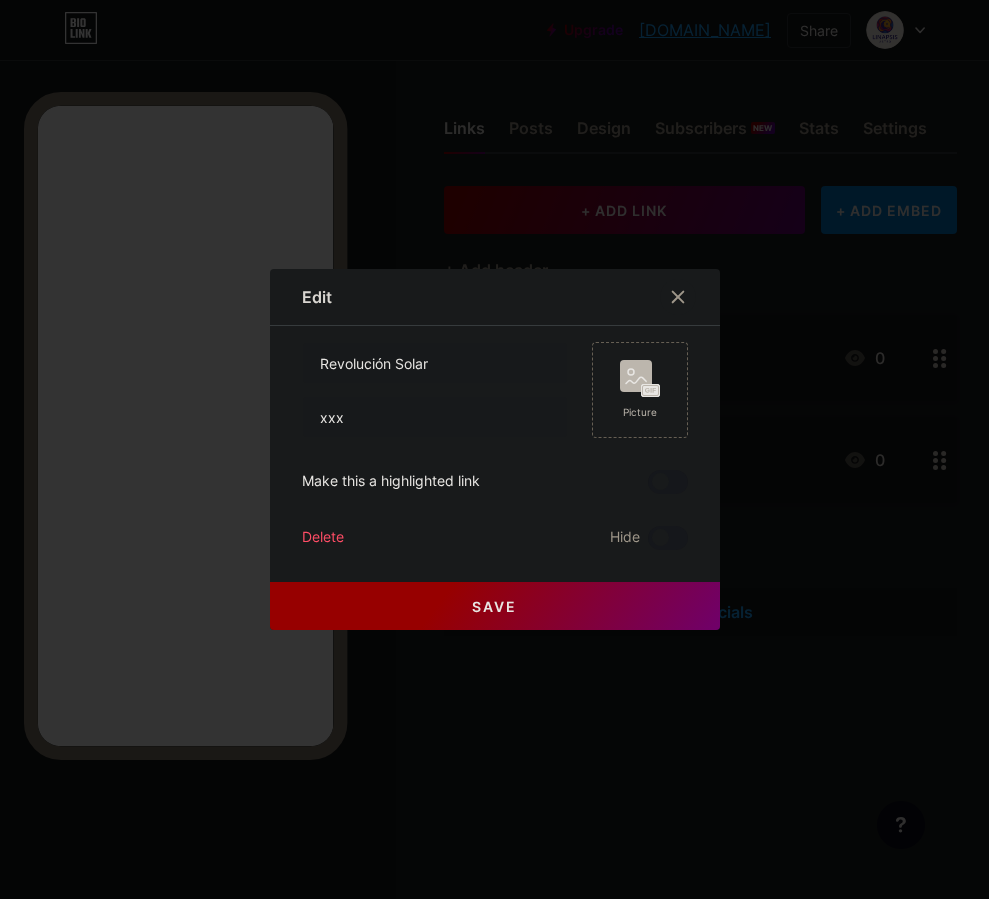 click on "Delete" at bounding box center [323, 538] 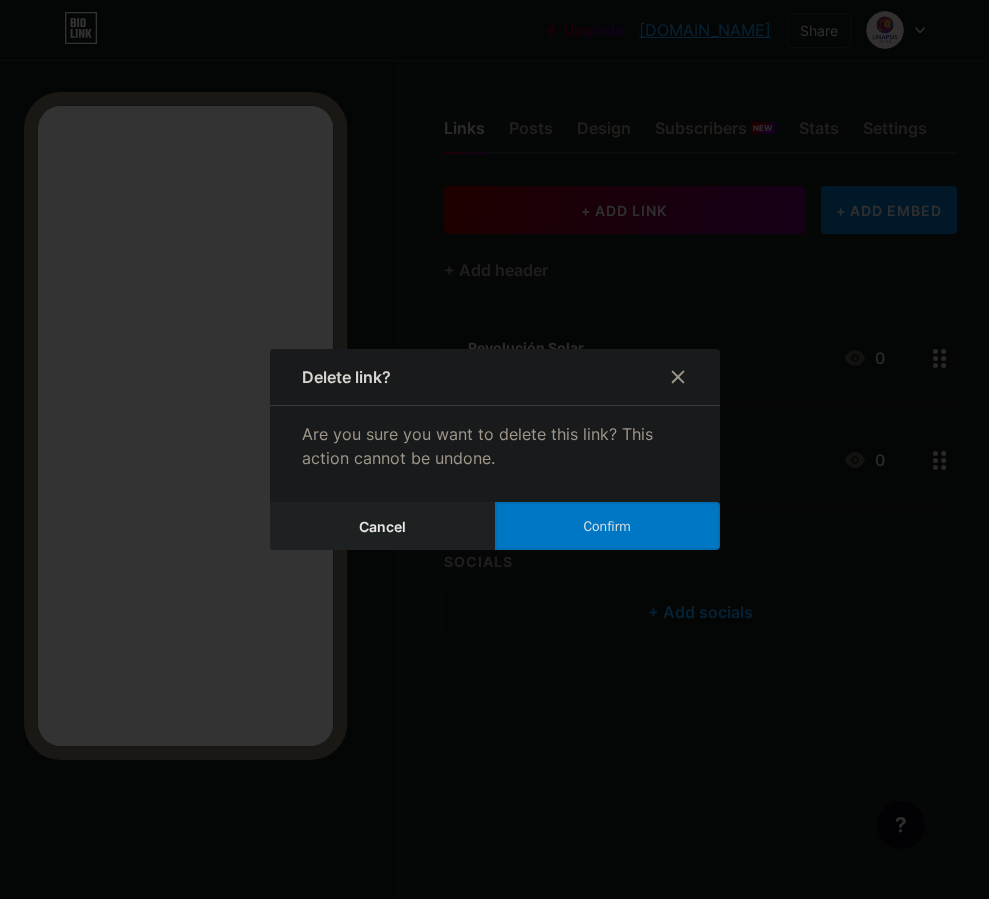 click on "Confirm" at bounding box center (607, 526) 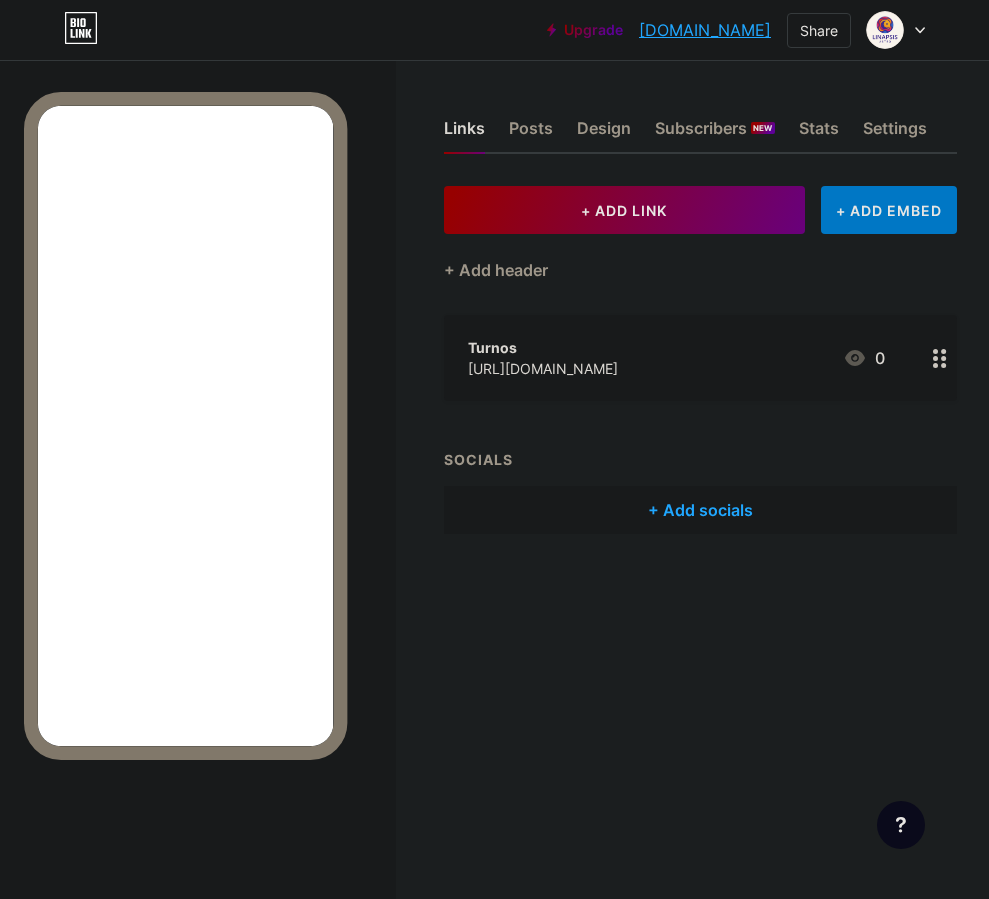 click 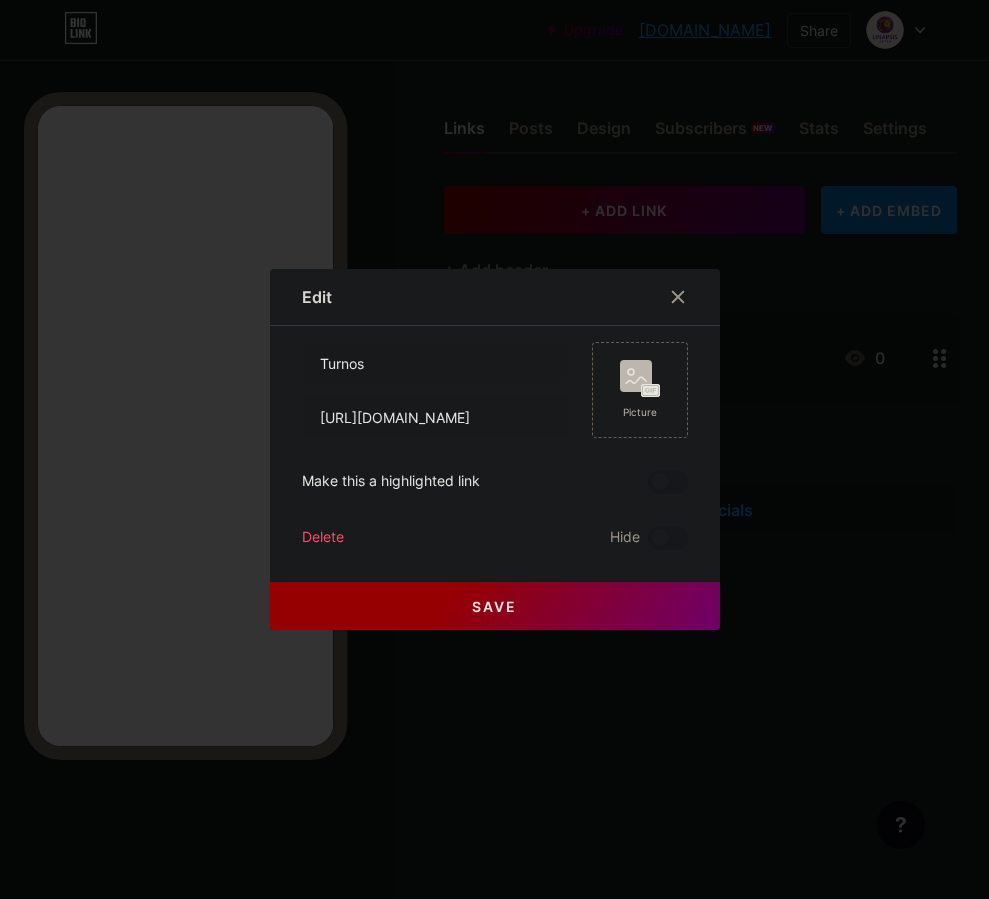 click on "Delete" at bounding box center (323, 538) 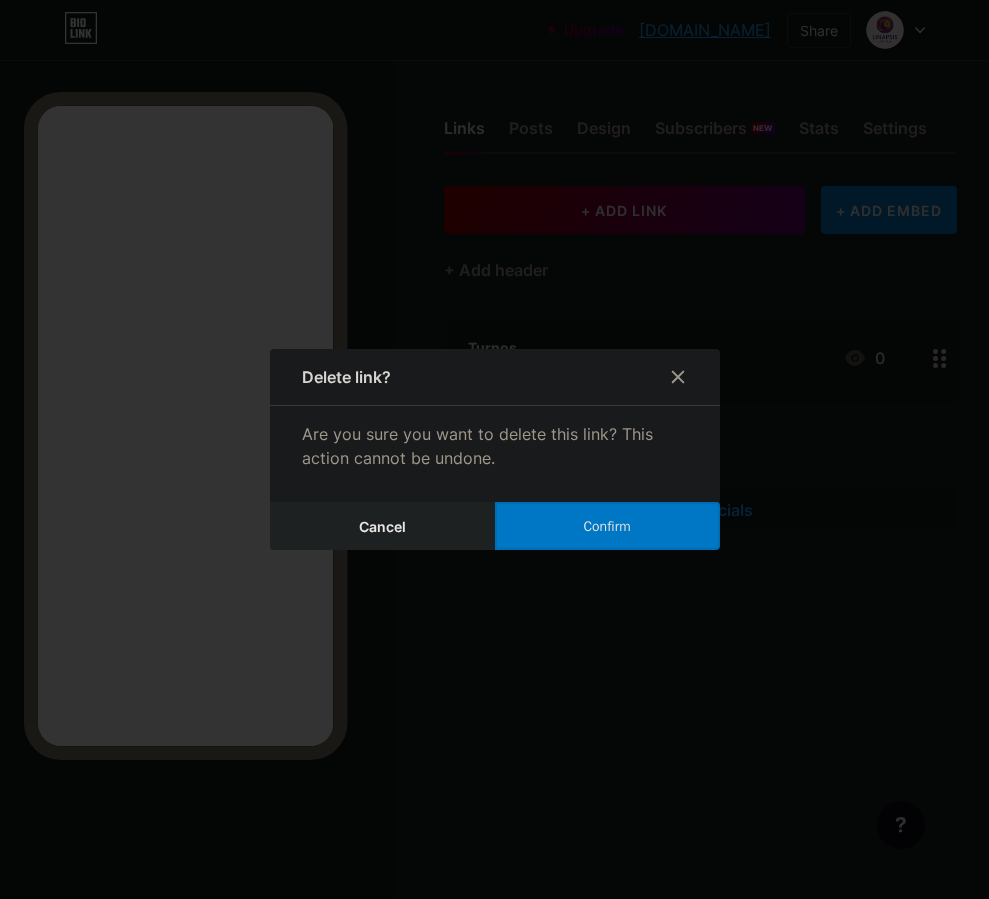 click on "Confirm" at bounding box center (606, 526) 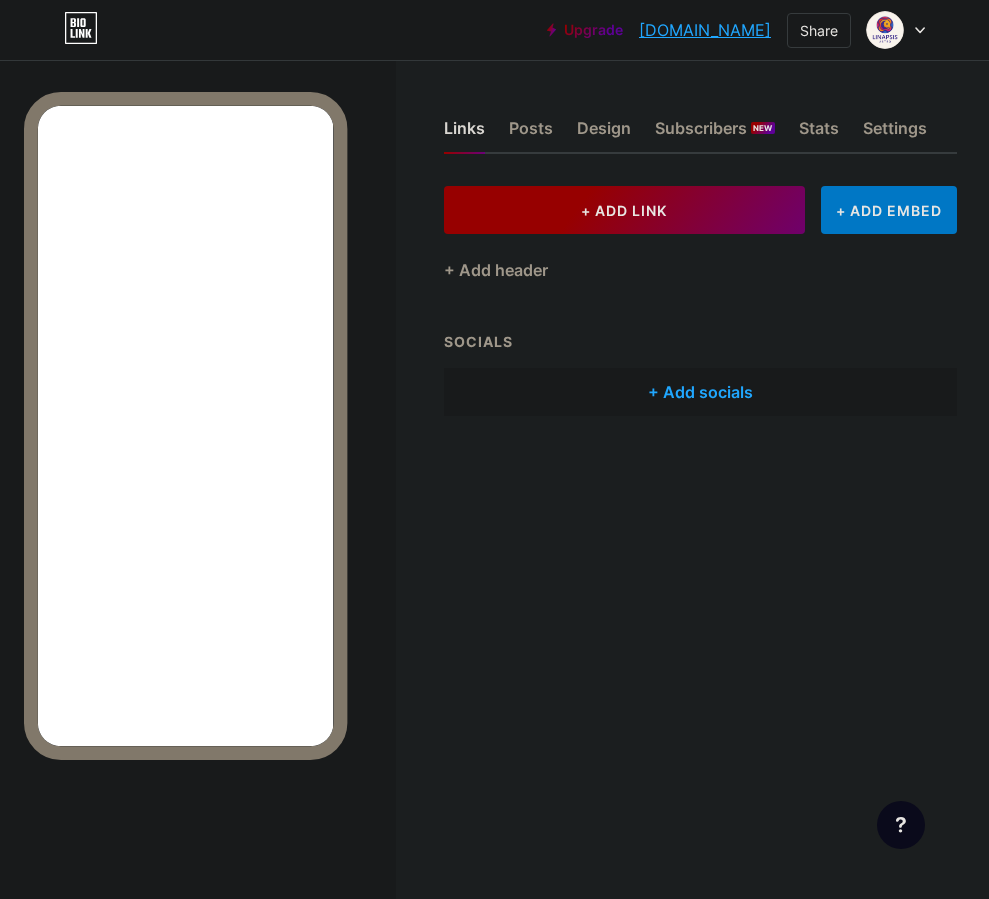 click on "+ ADD LINK" at bounding box center [625, 210] 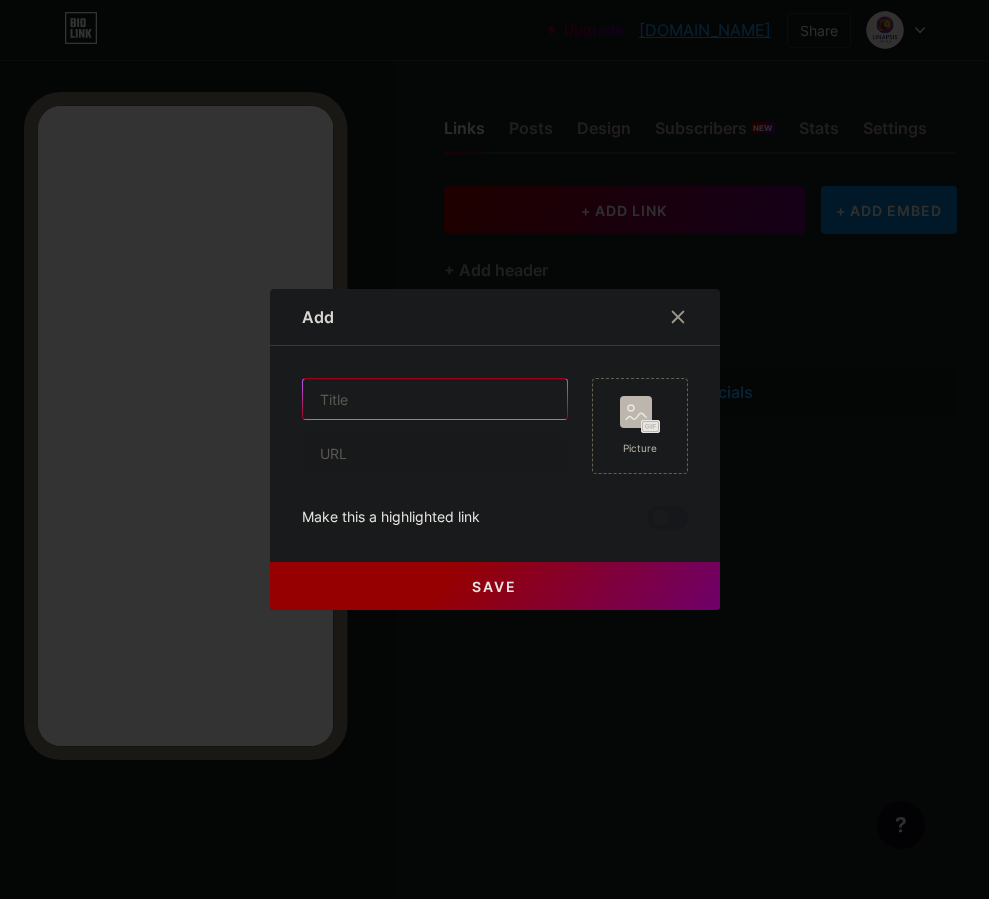 click at bounding box center [435, 399] 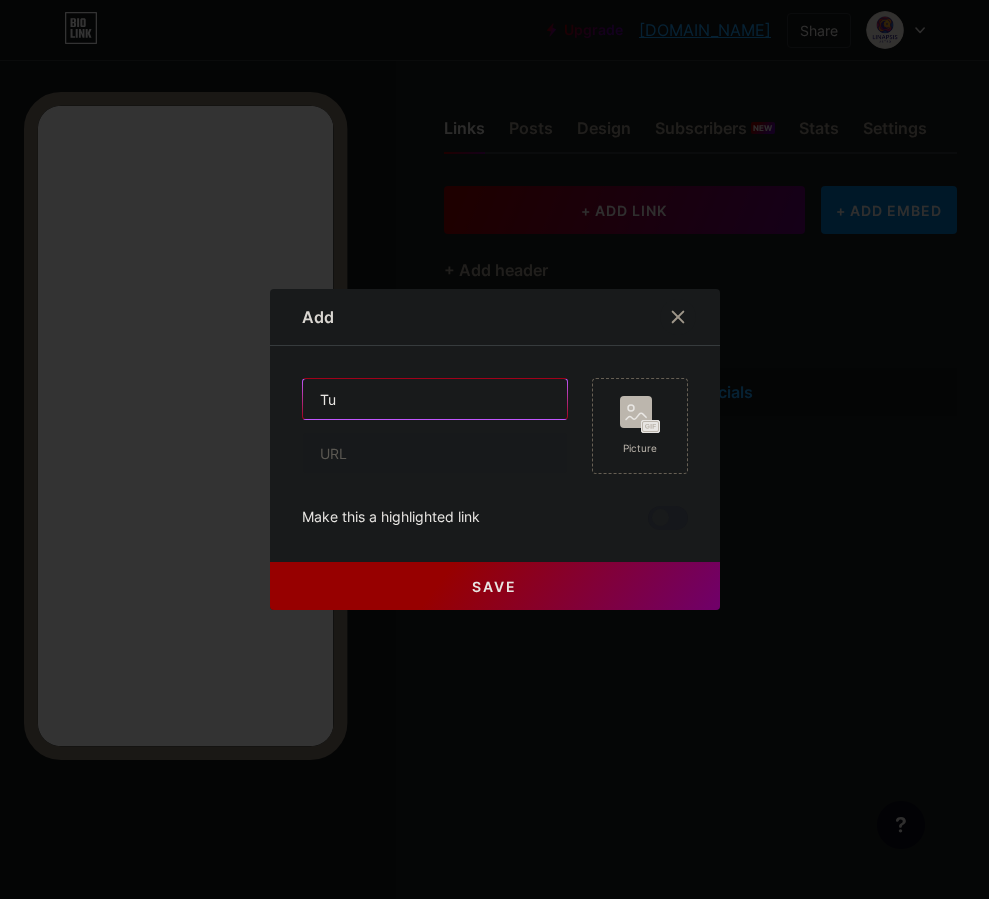 type on "T" 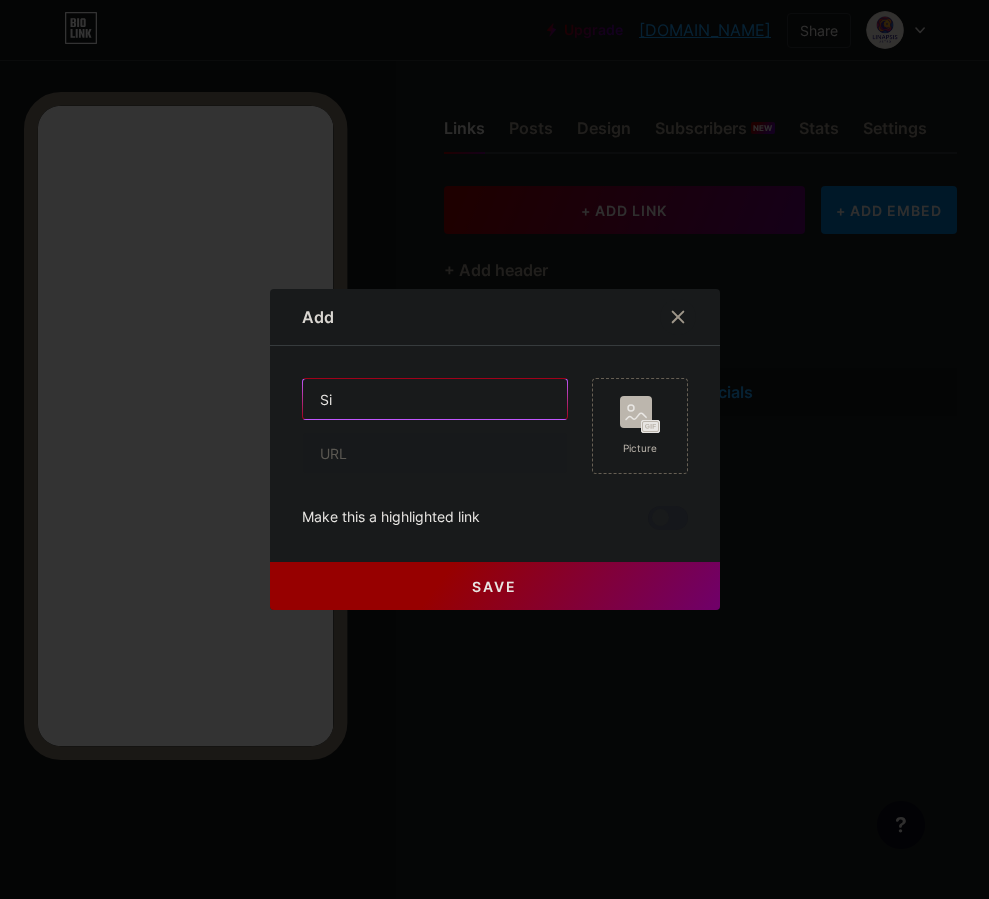 type on "S" 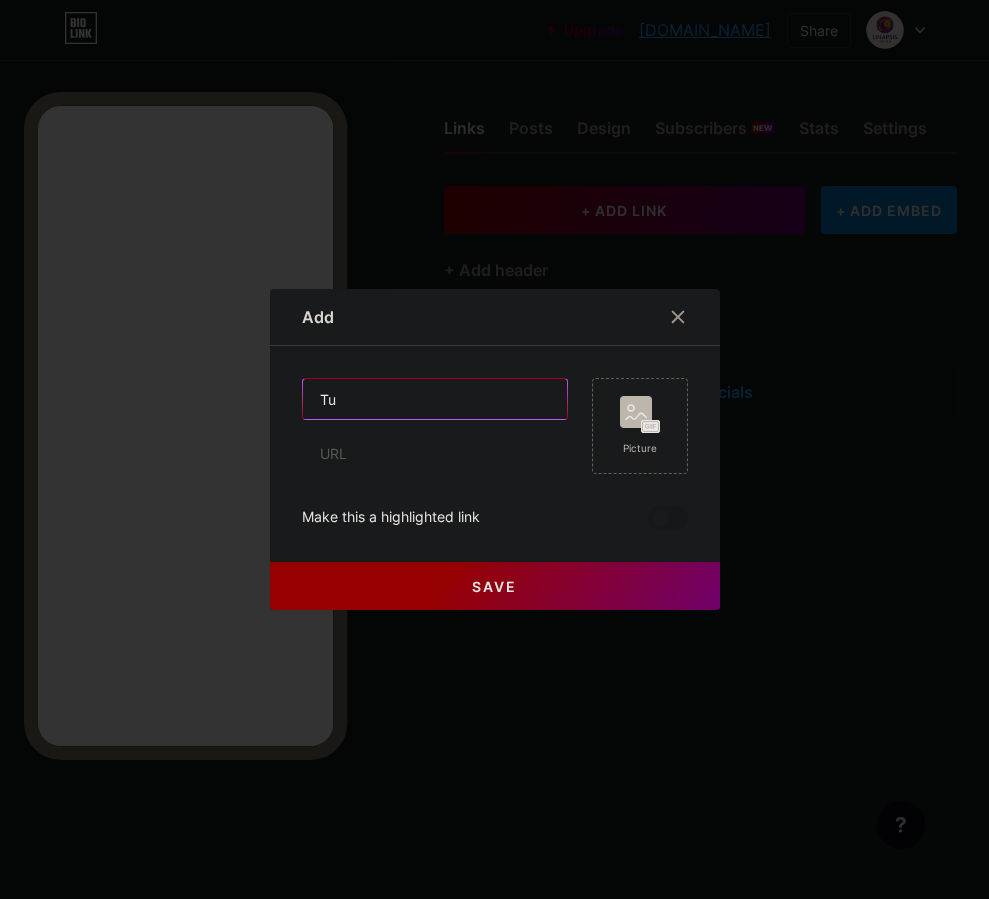 type on "T" 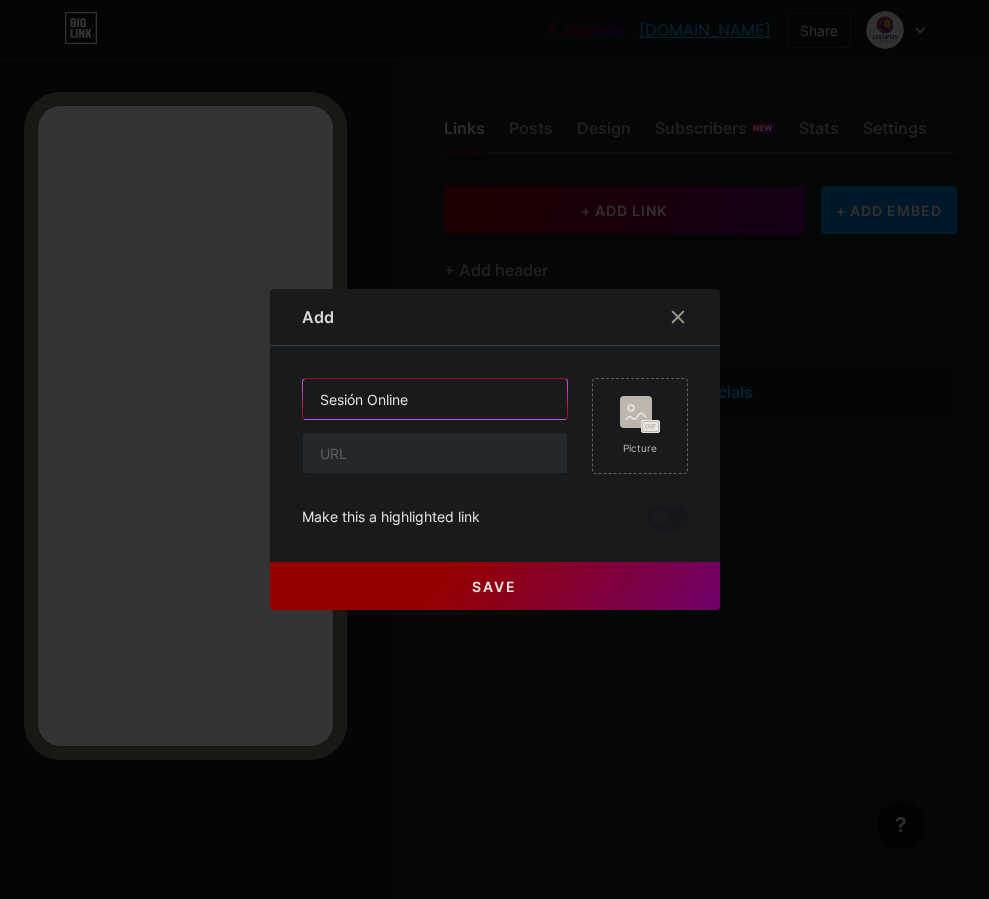 type on "Sesión Online" 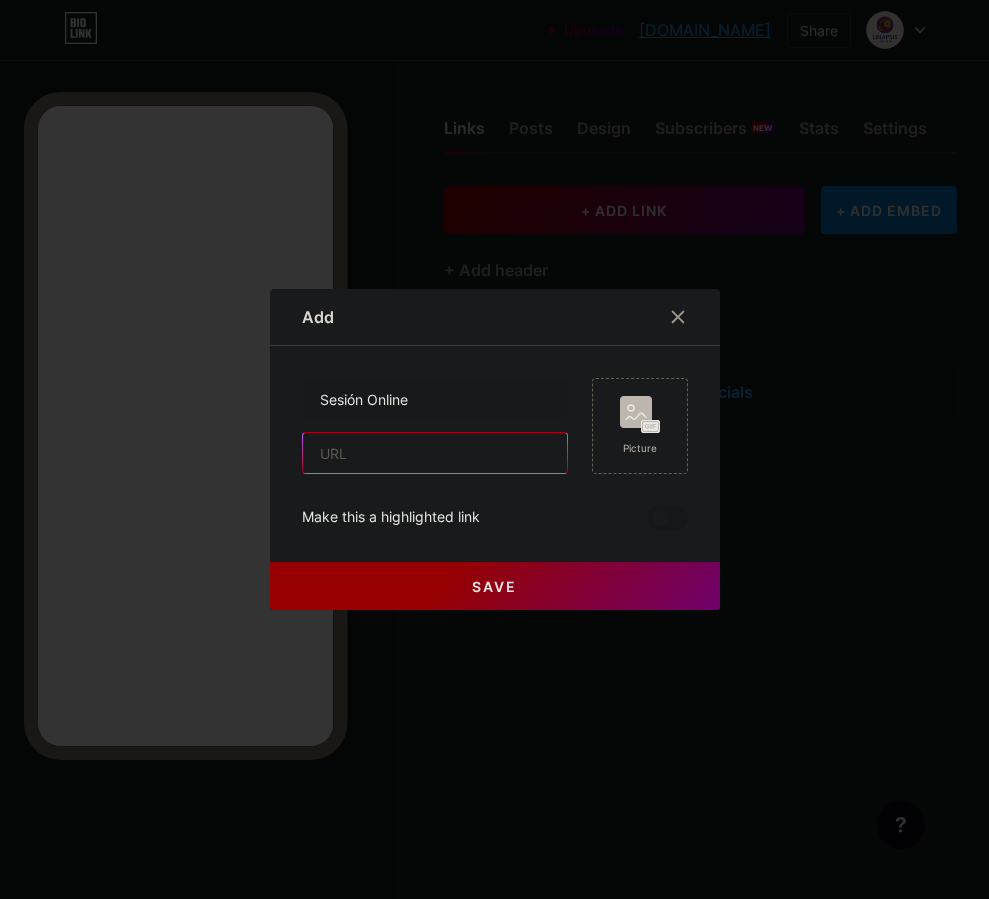 click at bounding box center (435, 453) 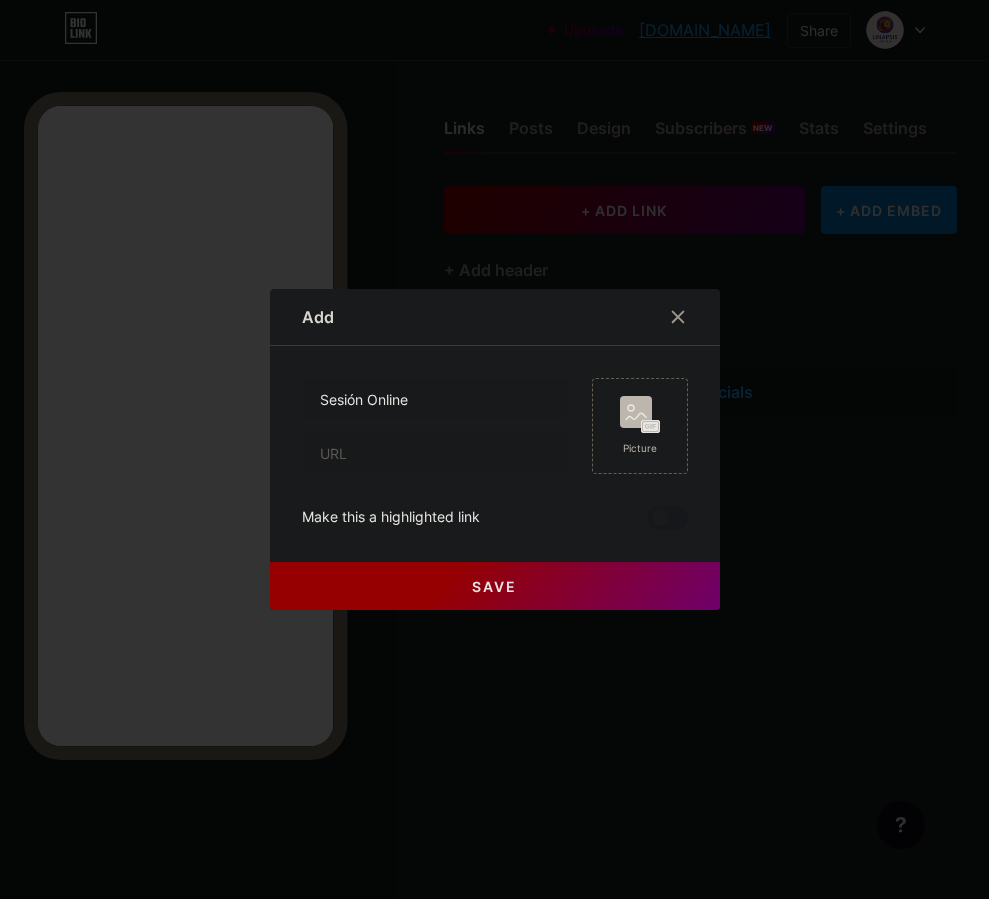 click on "Save" at bounding box center (495, 570) 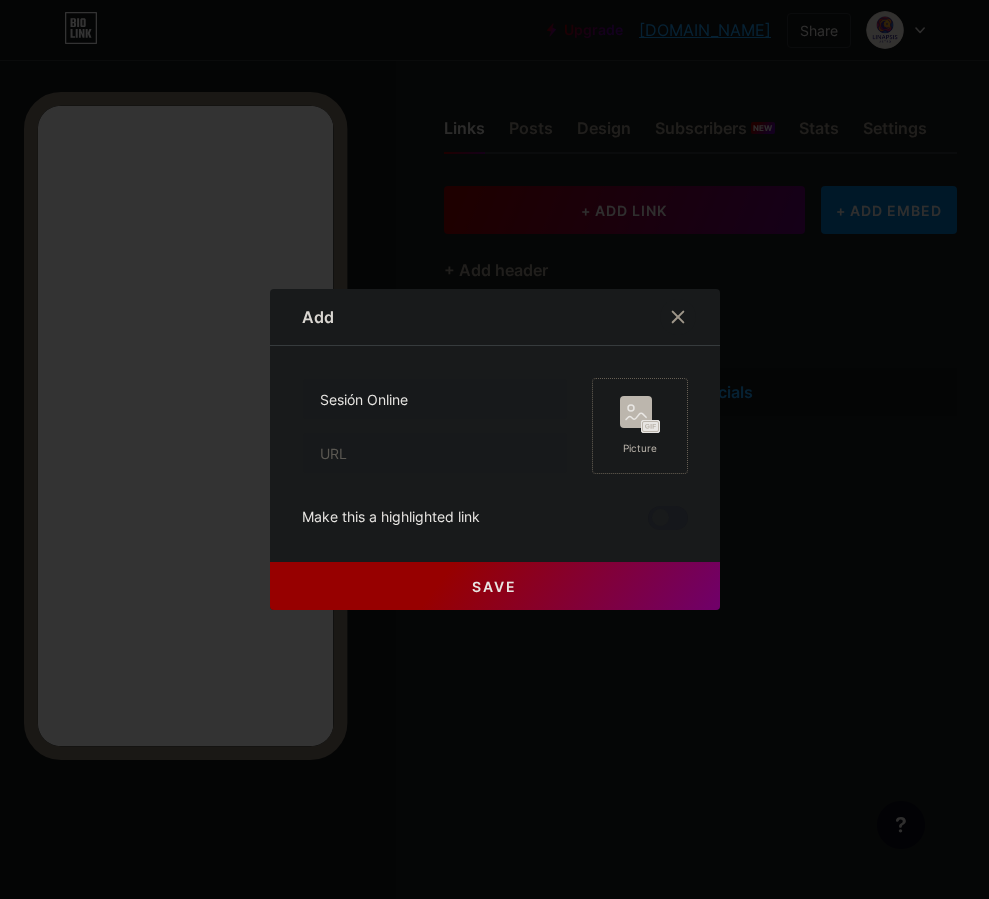 click on "Picture" at bounding box center [640, 426] 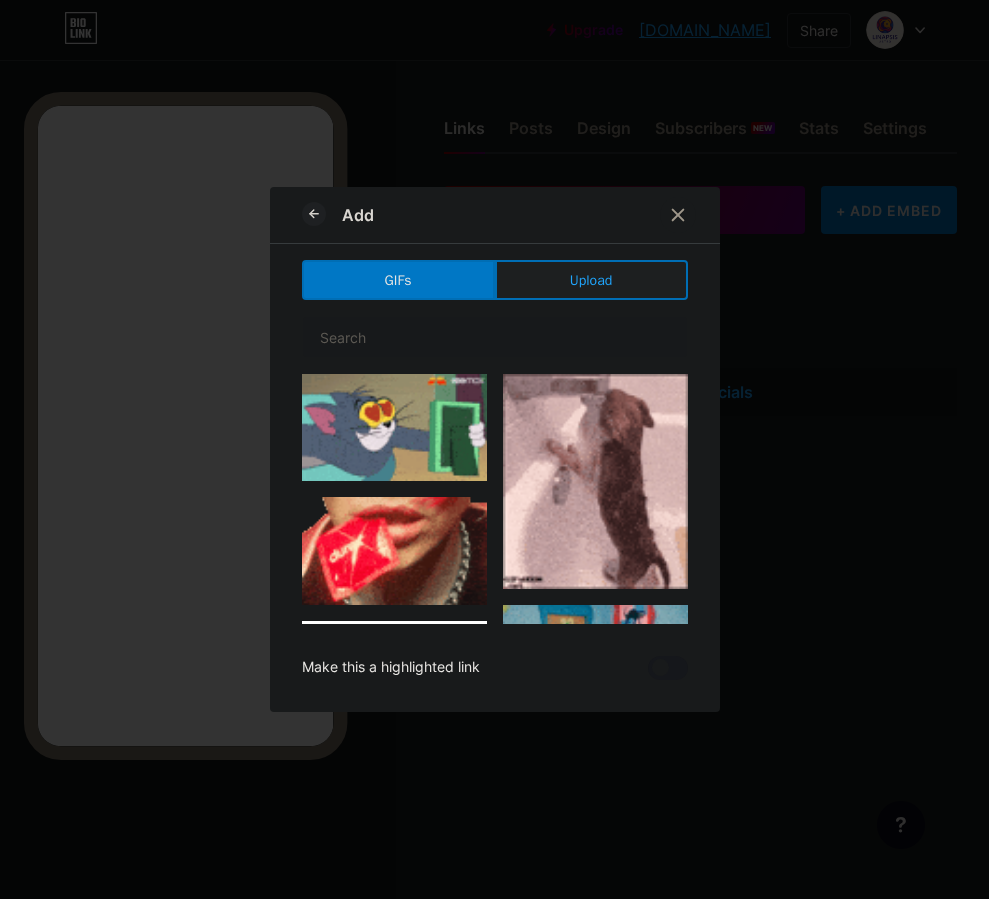 click on "Upload" at bounding box center (591, 280) 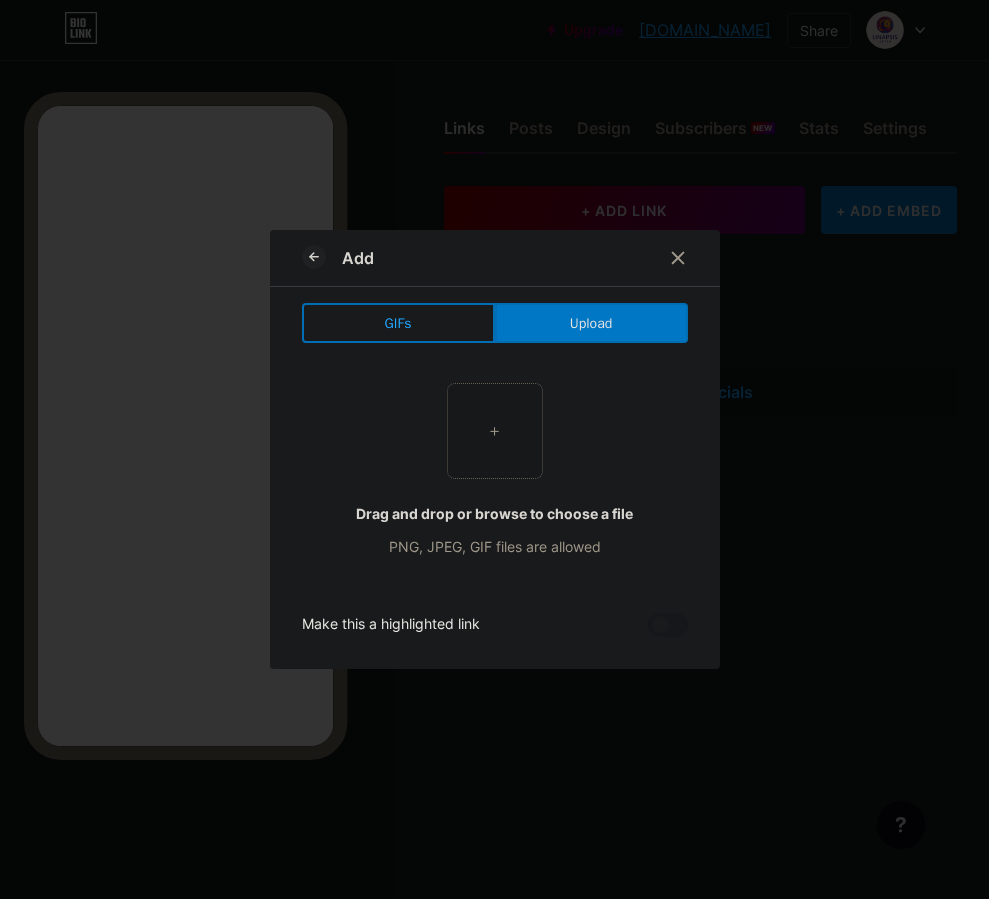 click at bounding box center [495, 431] 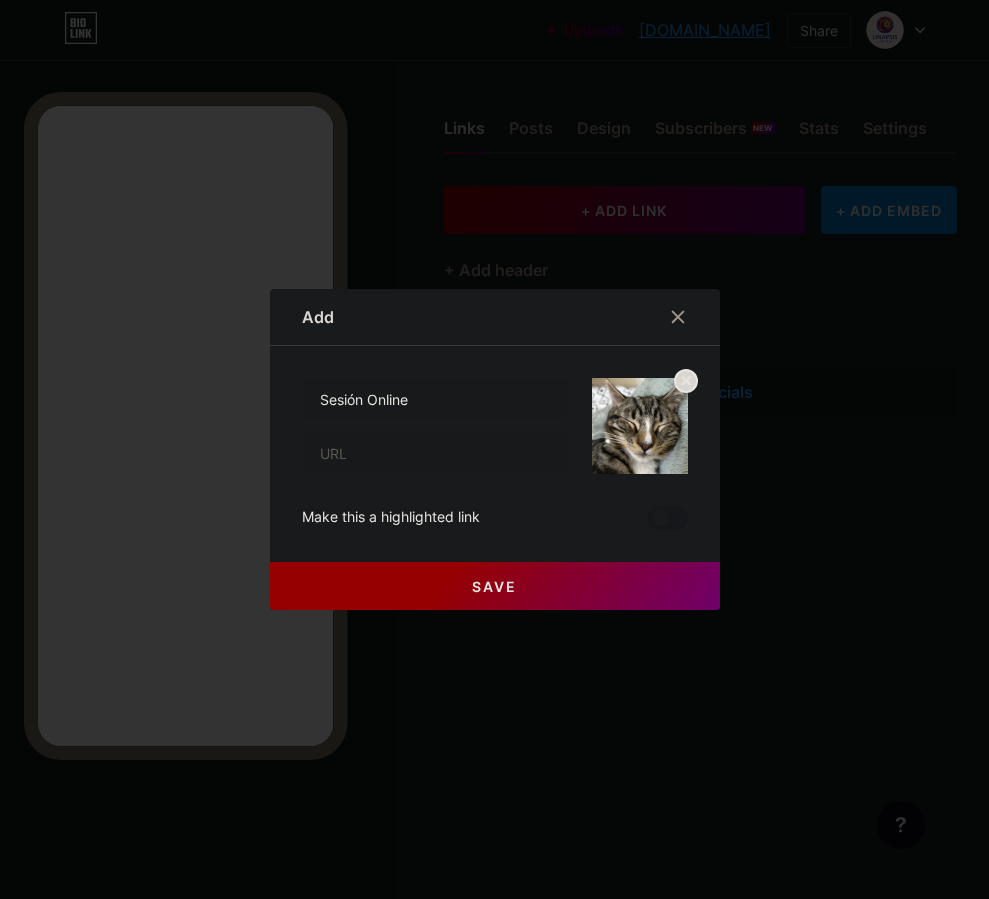 click 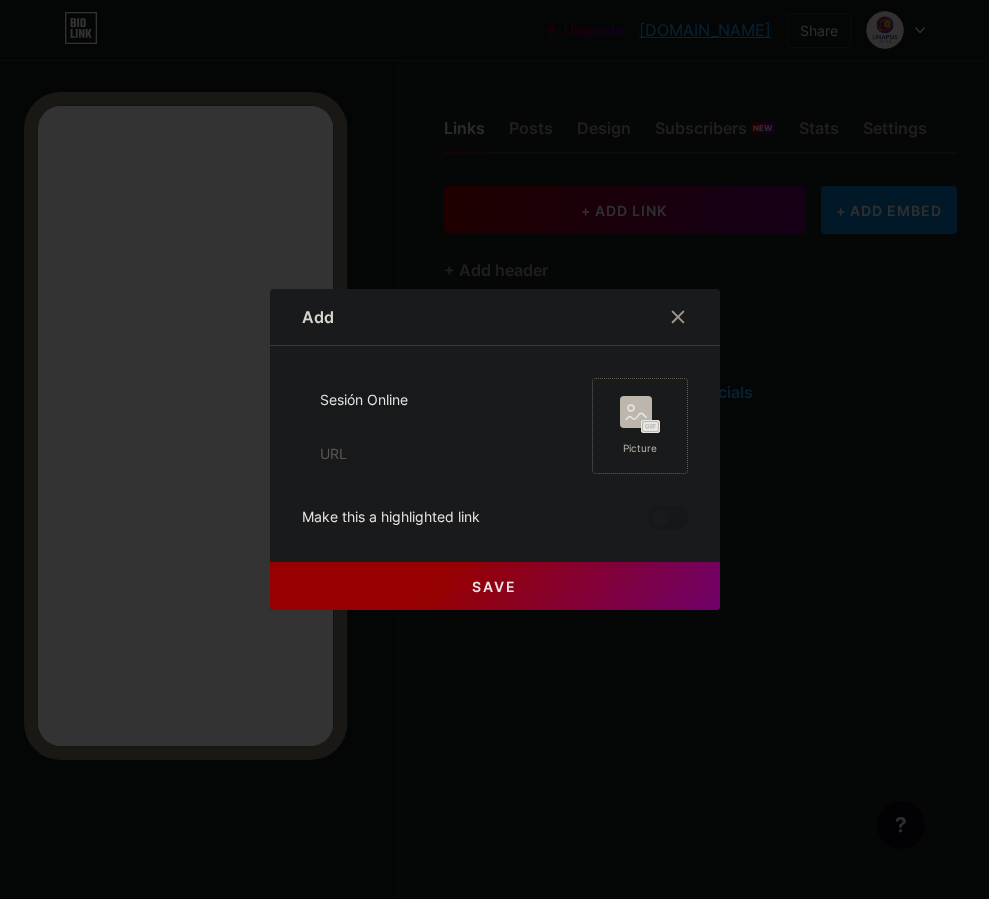 click 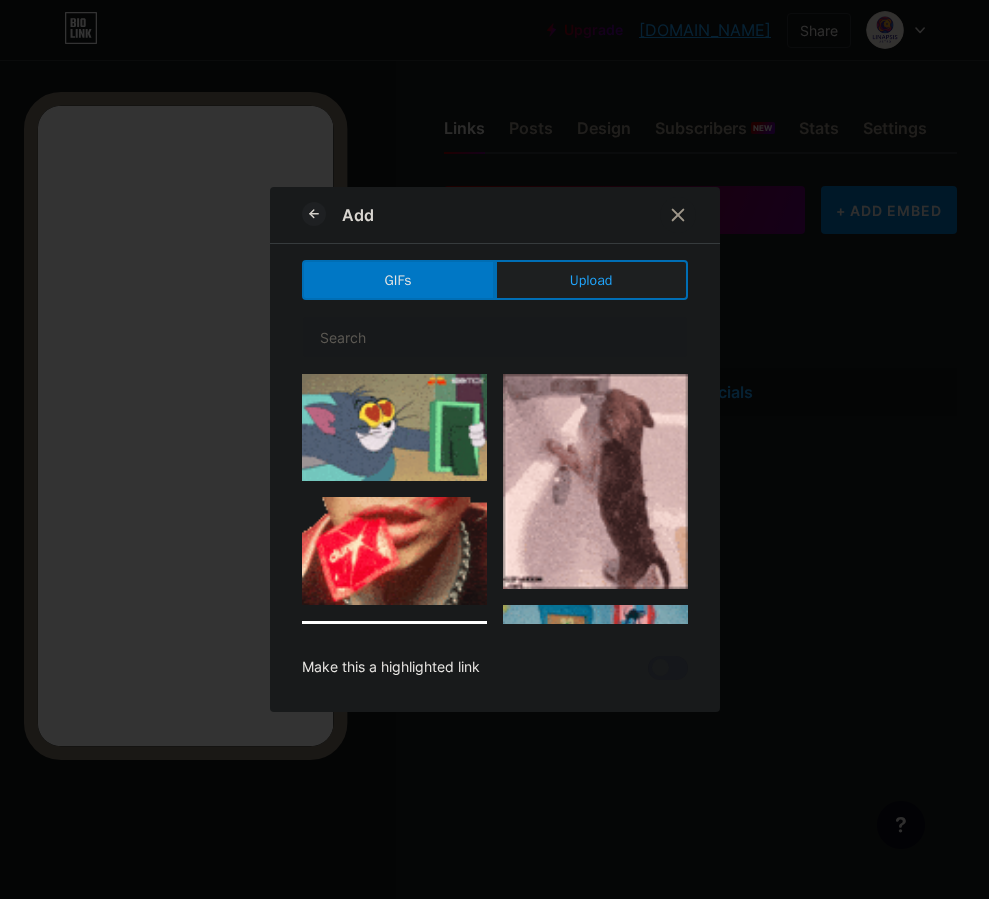 click on "Upload" at bounding box center (591, 280) 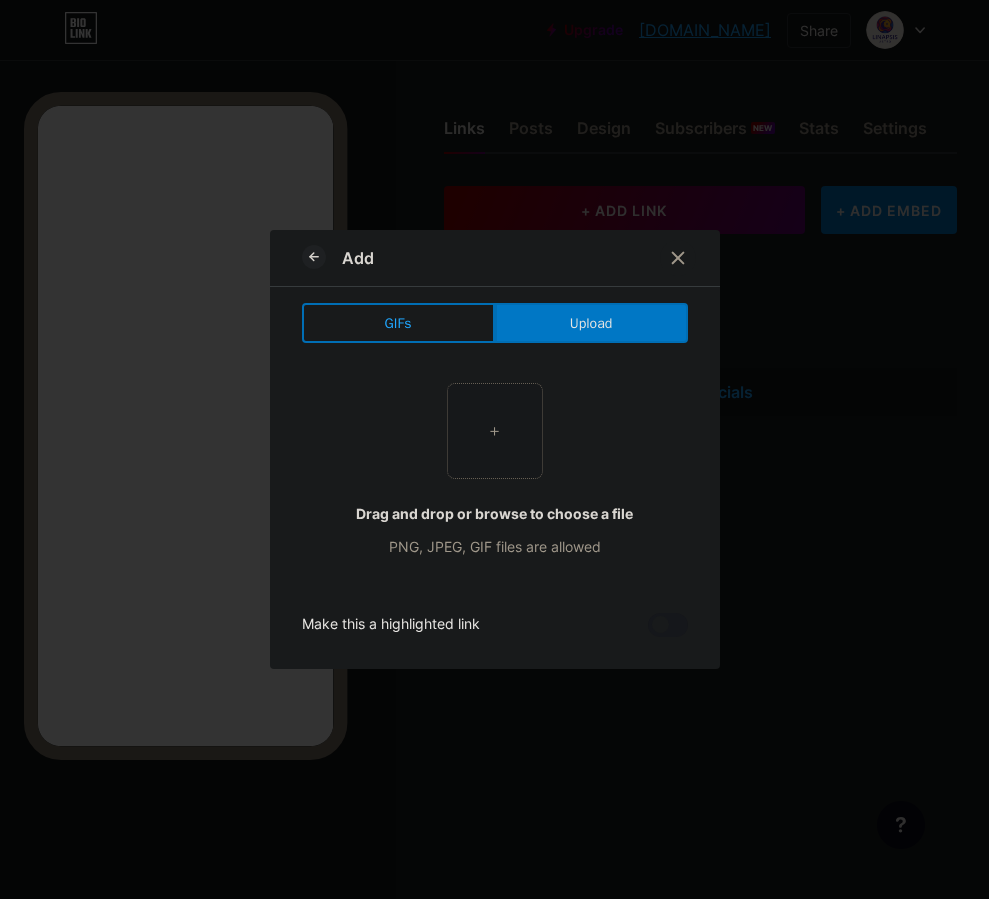 click at bounding box center (495, 431) 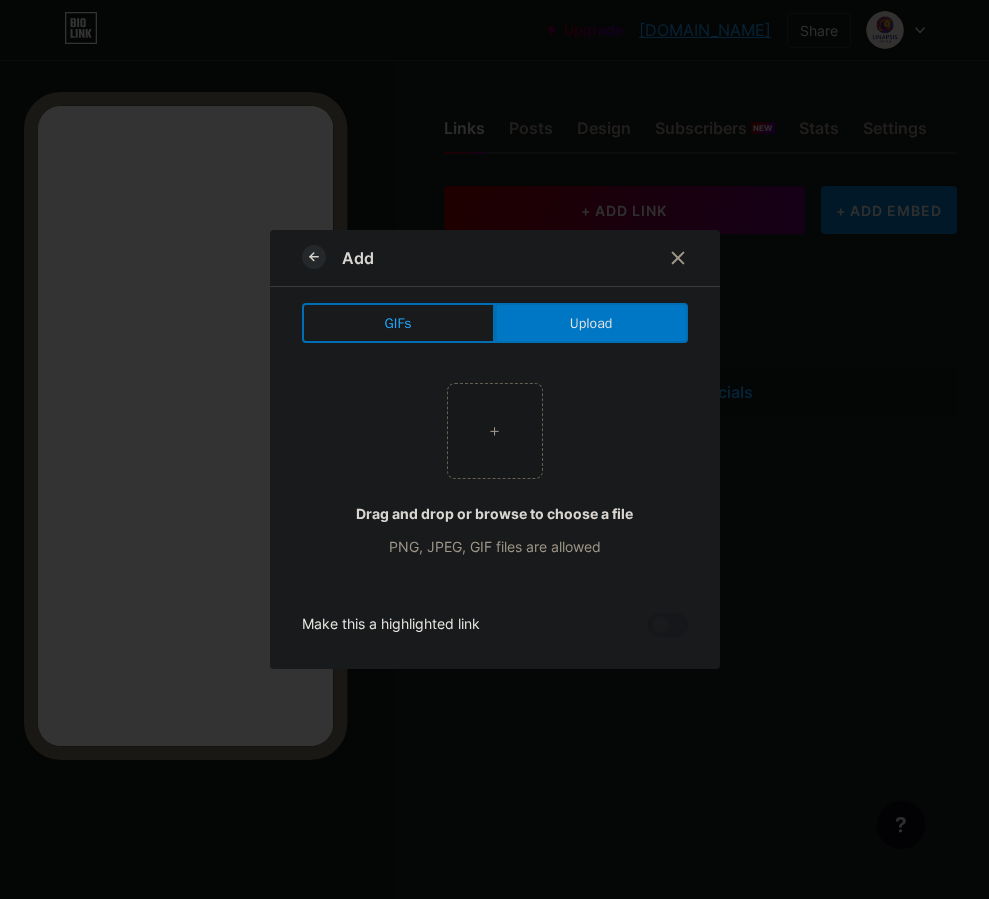 click 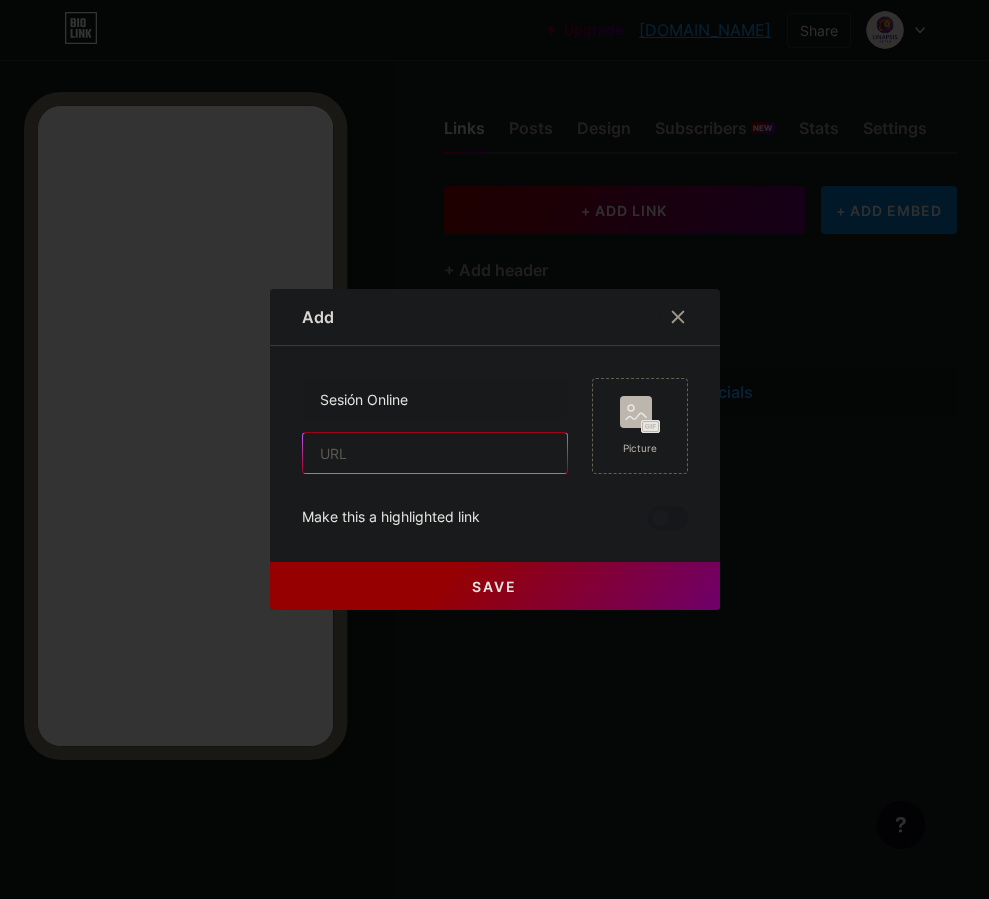 click at bounding box center (435, 453) 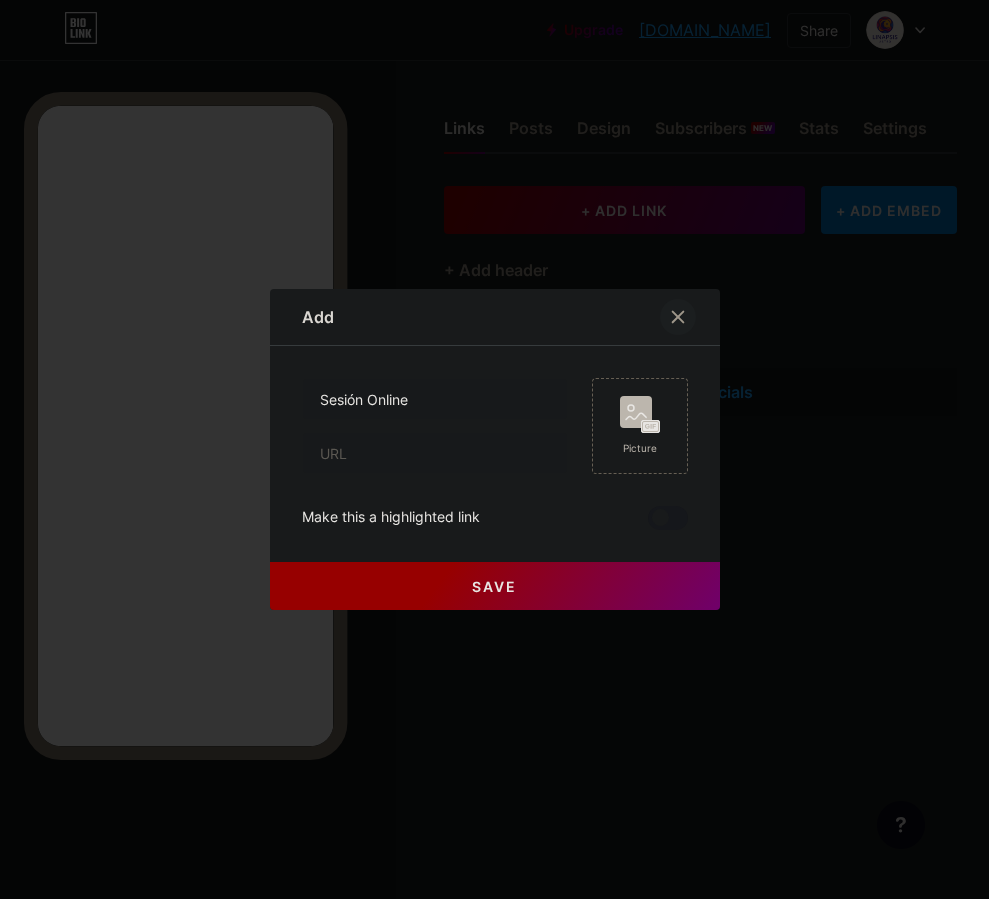 click at bounding box center [678, 317] 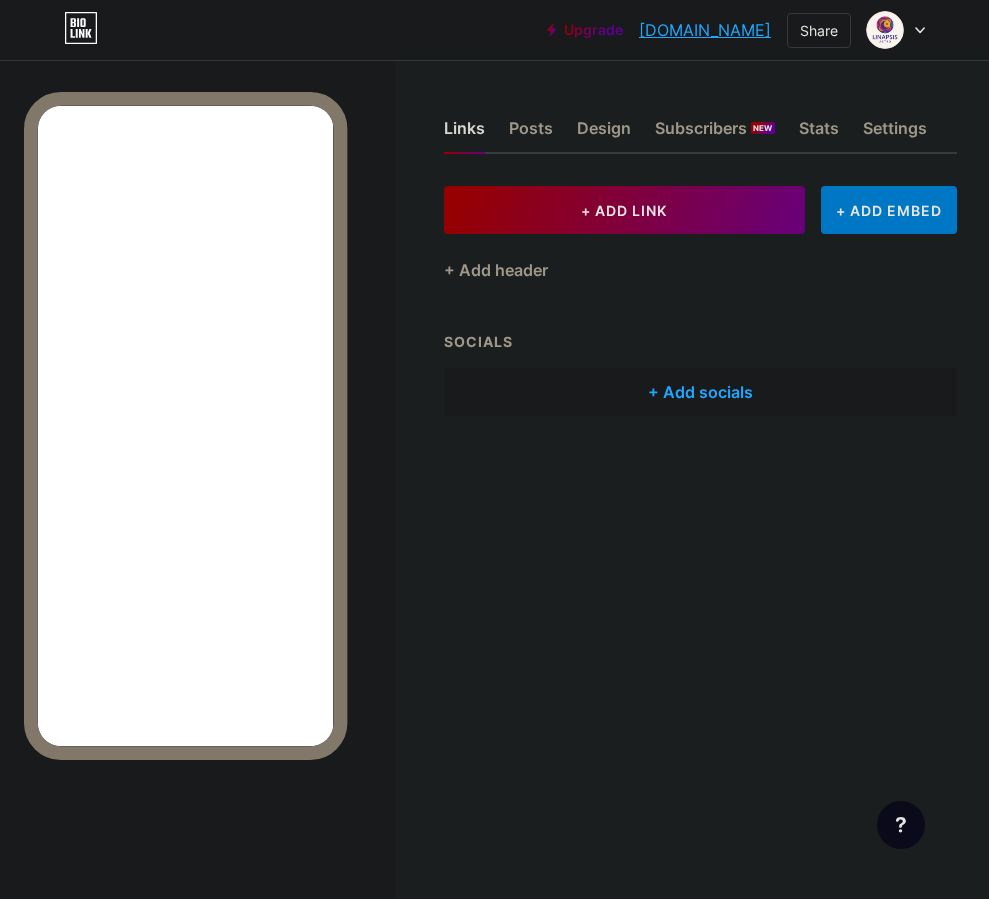 click on "+ Add socials" at bounding box center (700, 392) 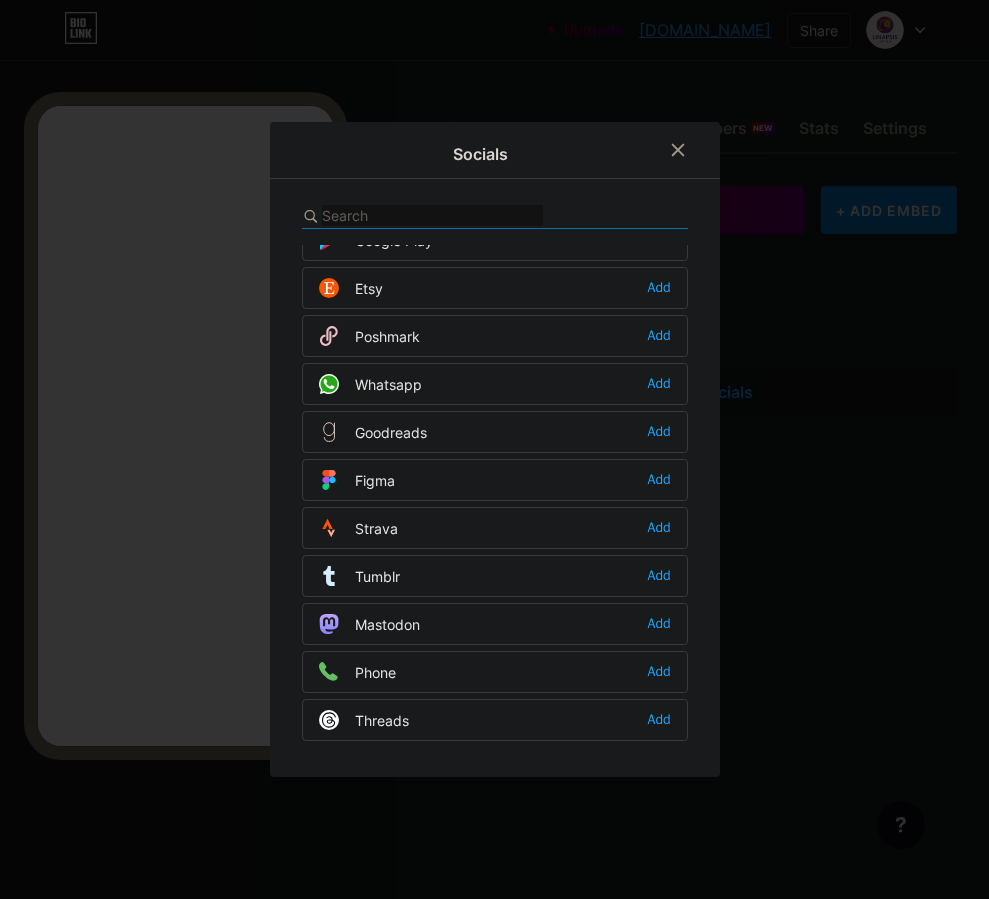 scroll, scrollTop: 1573, scrollLeft: 0, axis: vertical 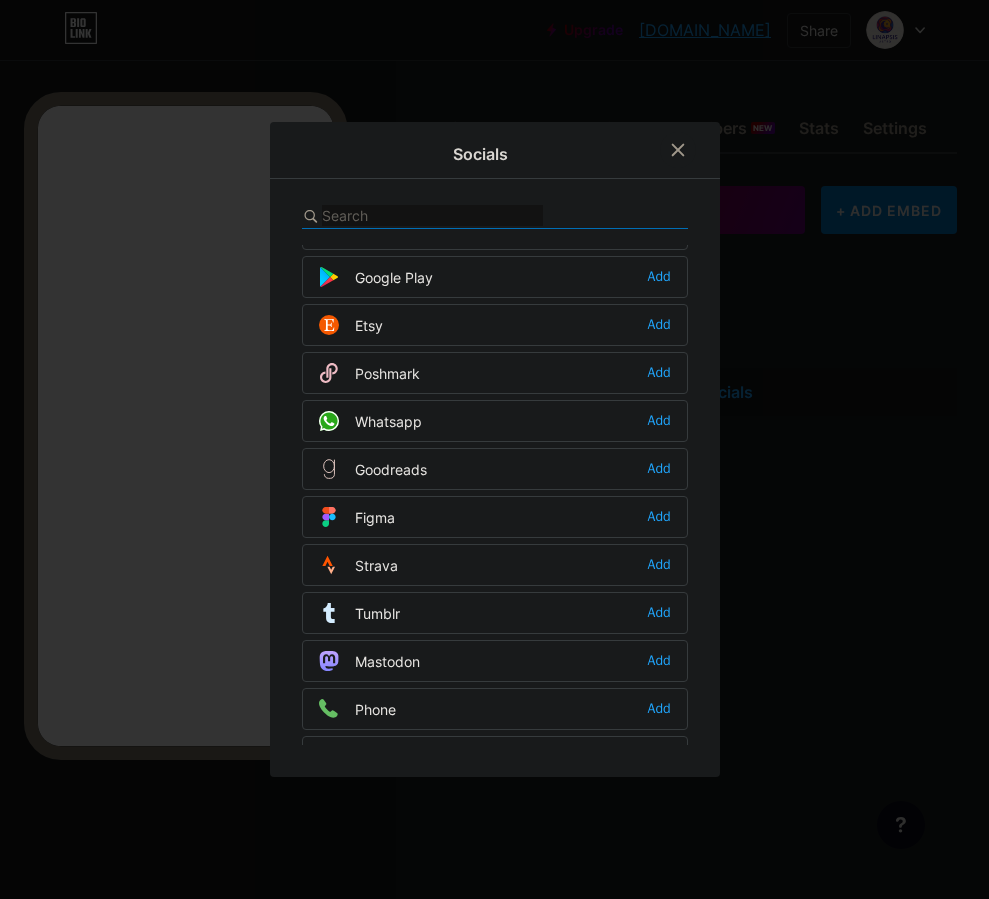 click on "Whatsapp
Add" at bounding box center [495, 421] 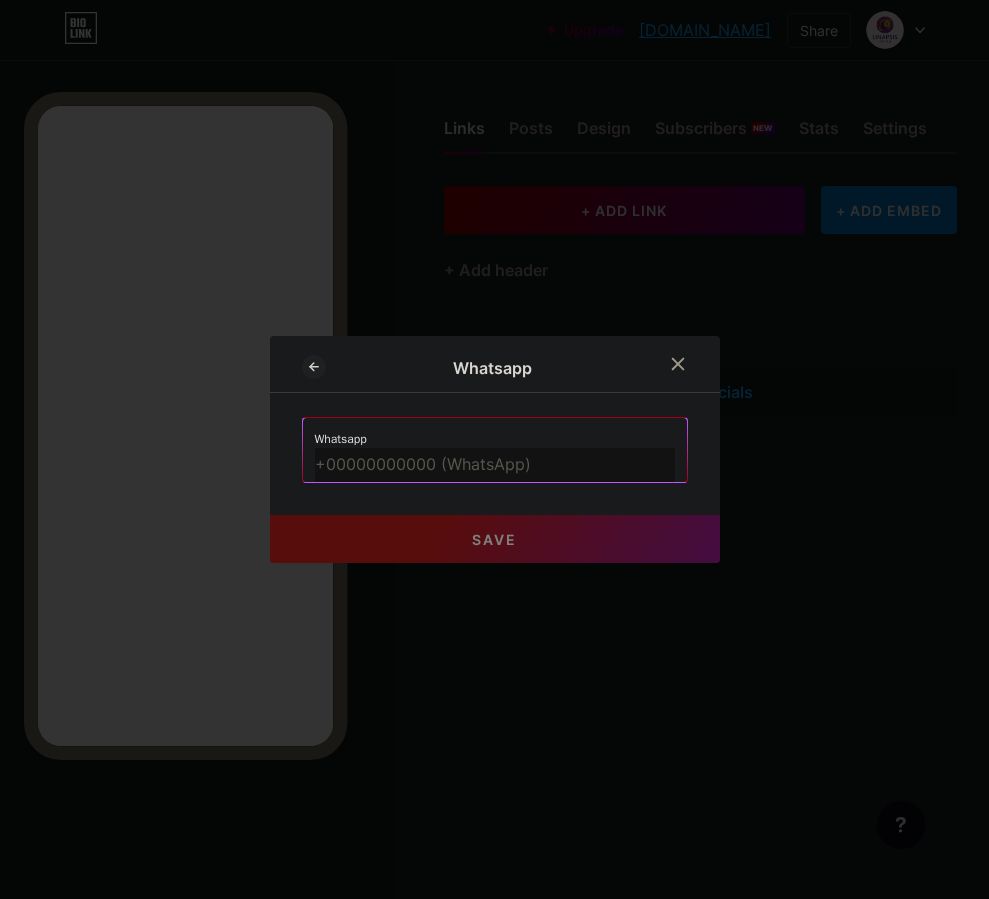 click at bounding box center (495, 465) 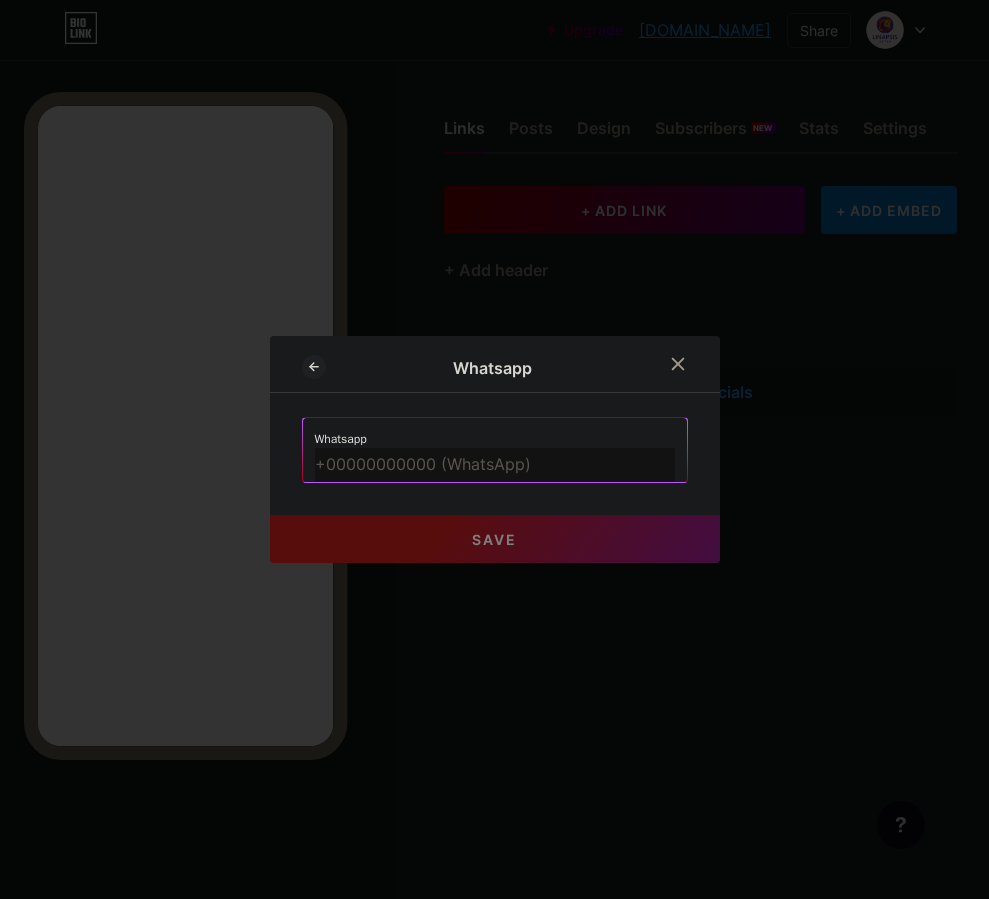 paste on "[PHONE_NUMBER]" 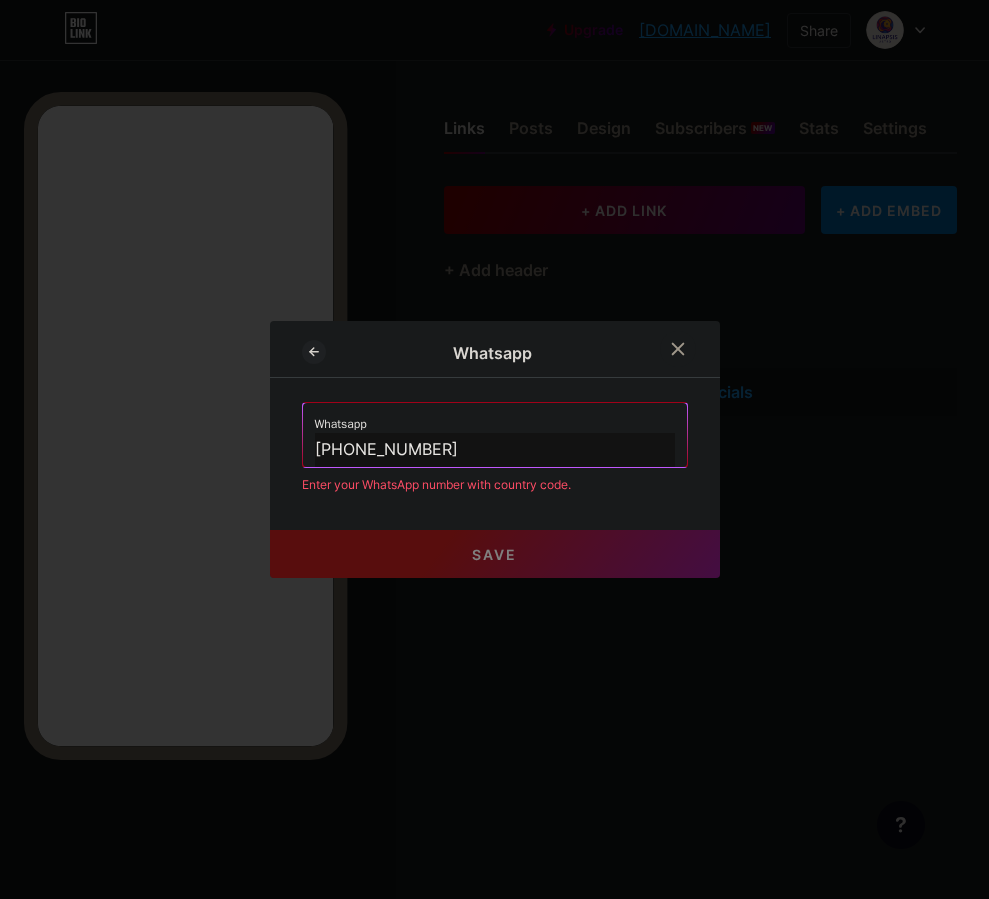click on "[PHONE_NUMBER]" at bounding box center (495, 450) 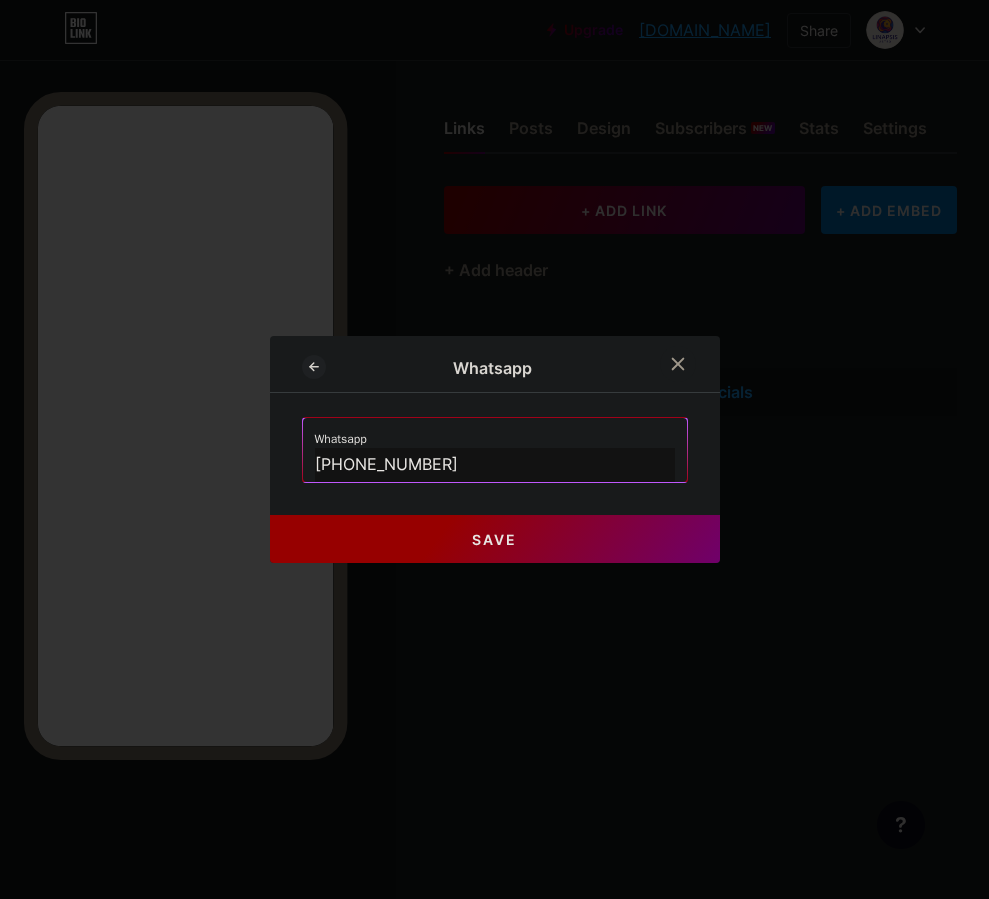 click on "[PHONE_NUMBER]" at bounding box center (495, 465) 